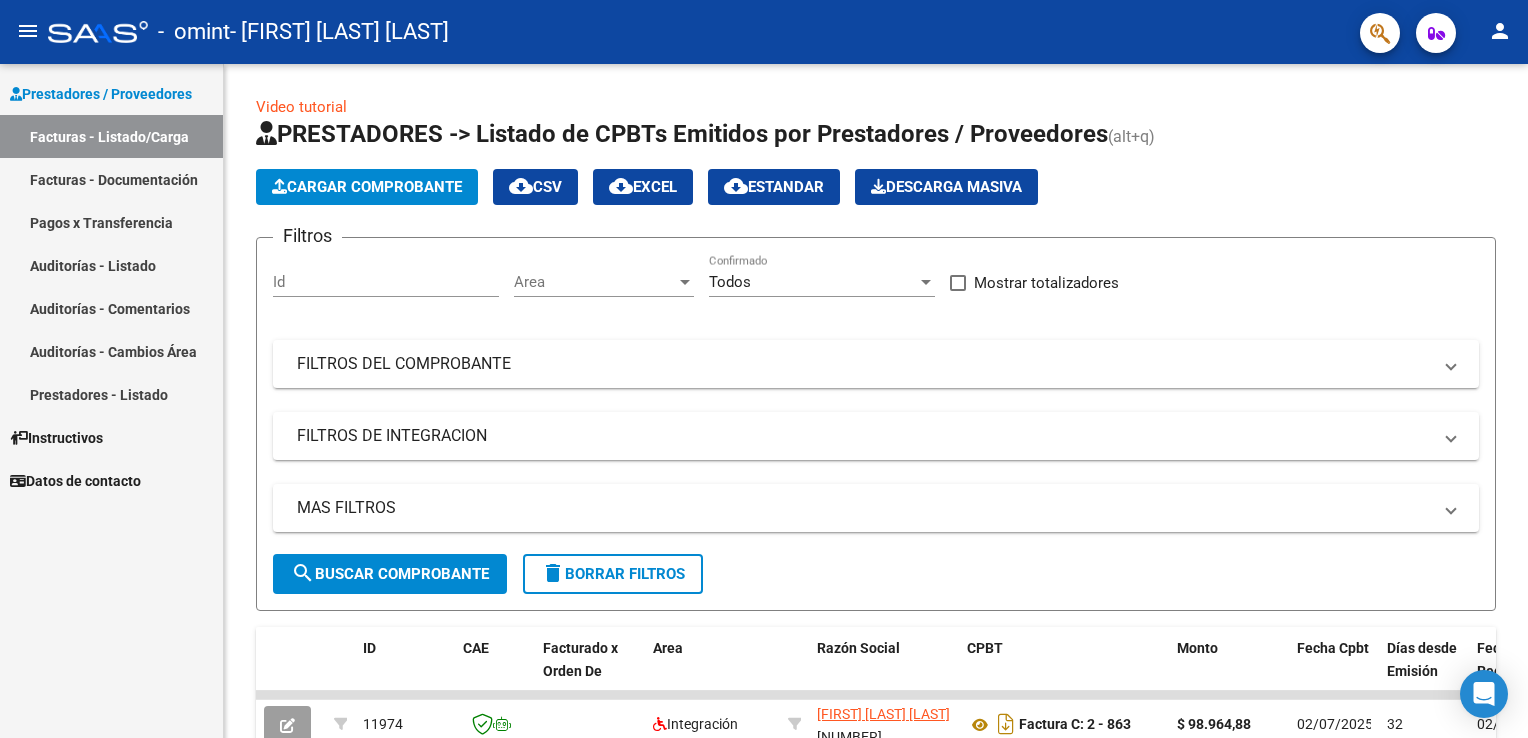 scroll, scrollTop: 0, scrollLeft: 0, axis: both 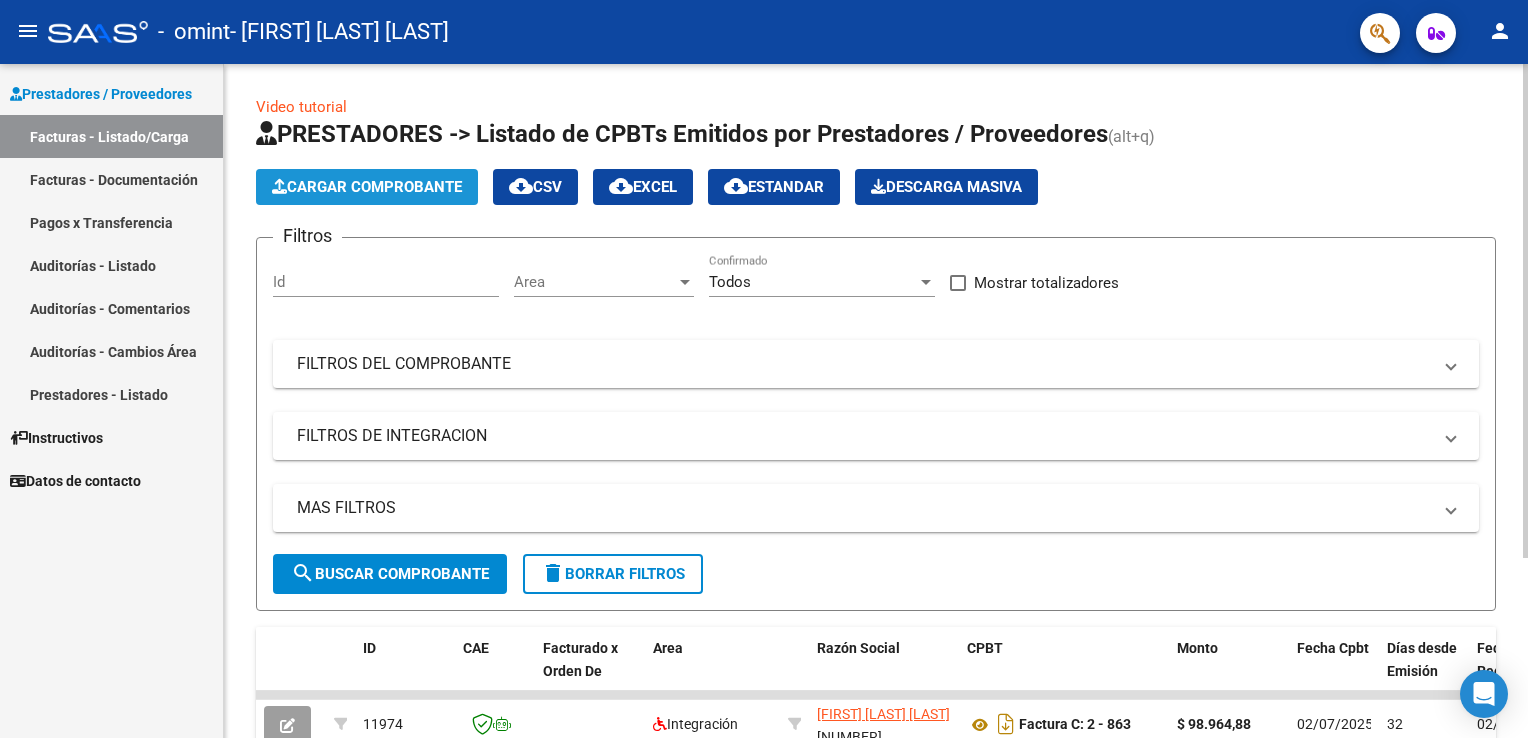 click on "Cargar Comprobante" 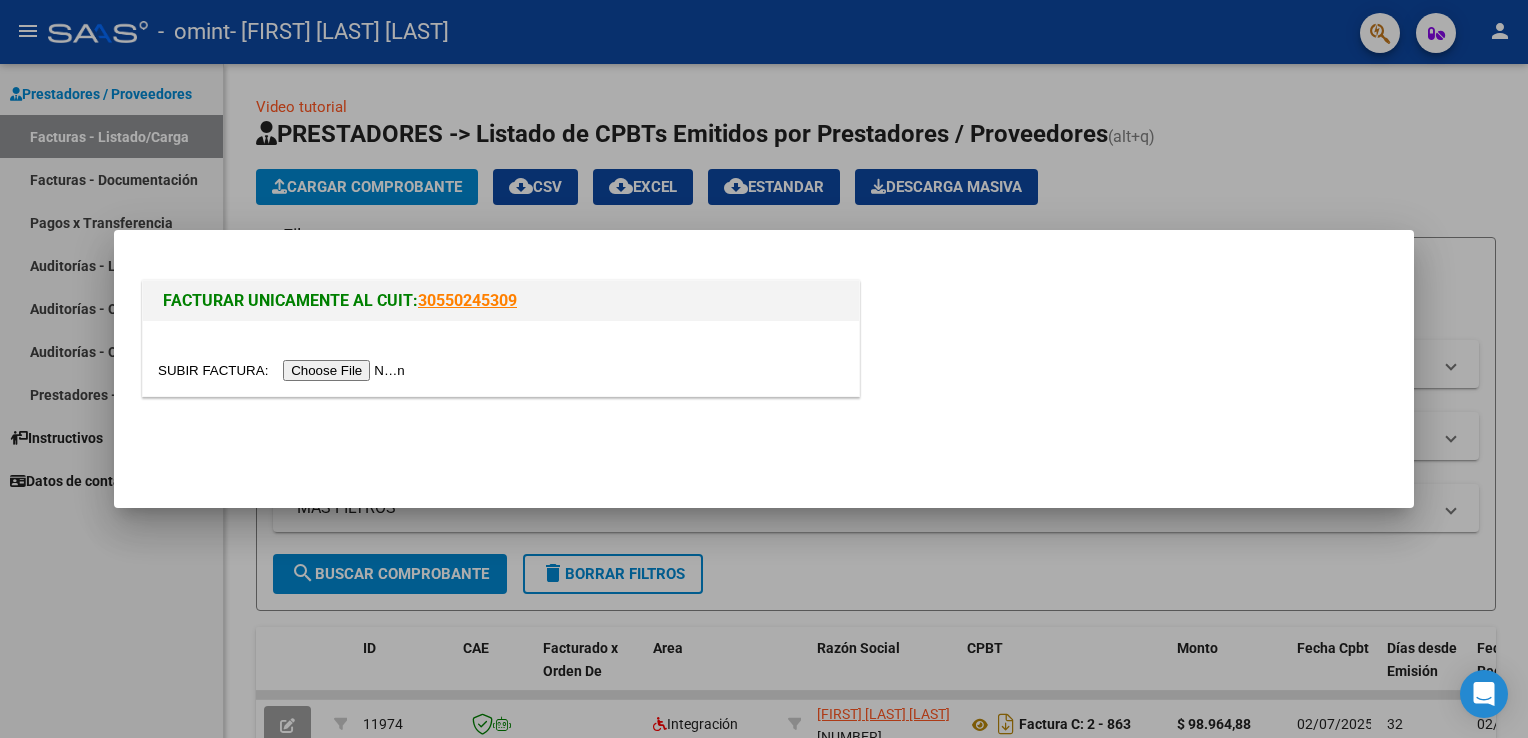 click at bounding box center (284, 370) 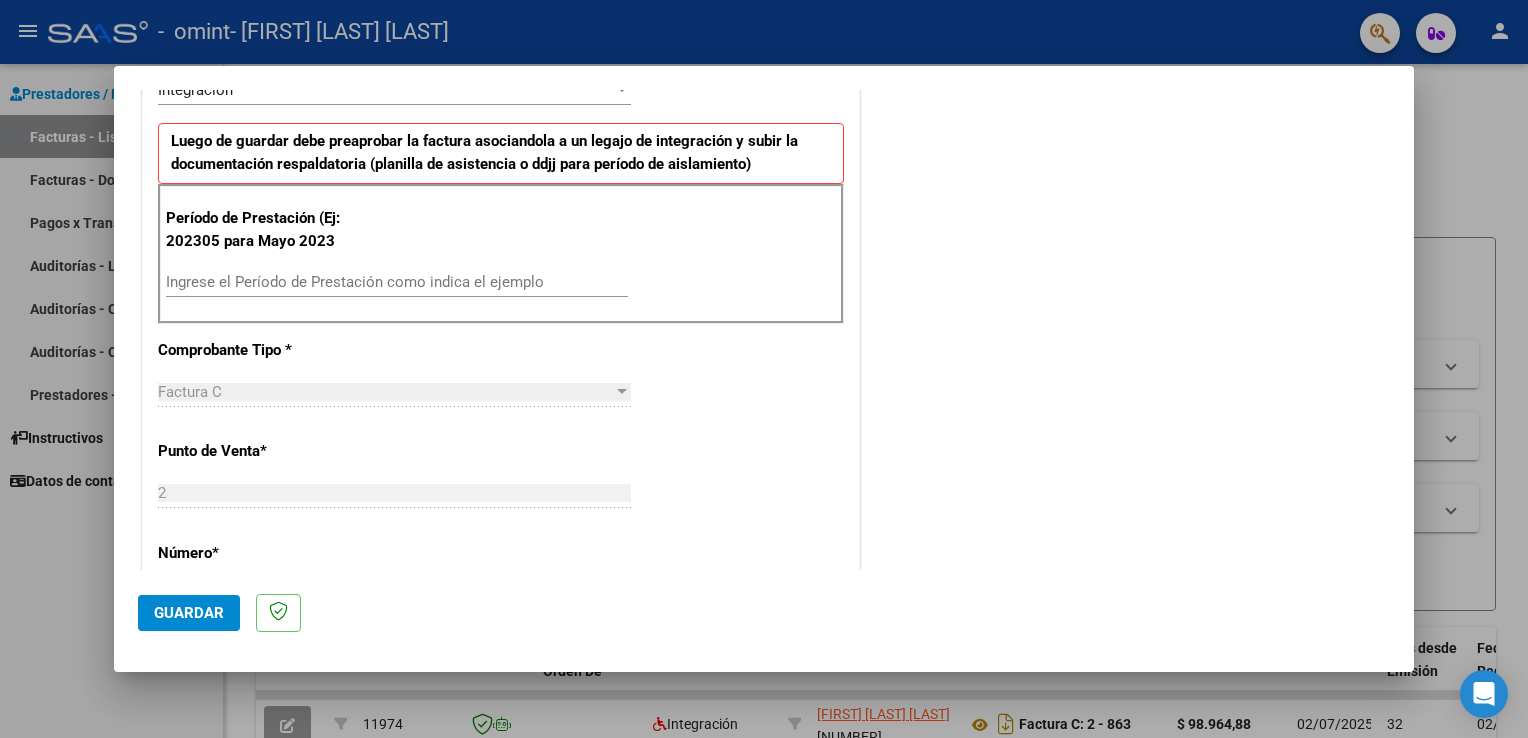 scroll, scrollTop: 518, scrollLeft: 0, axis: vertical 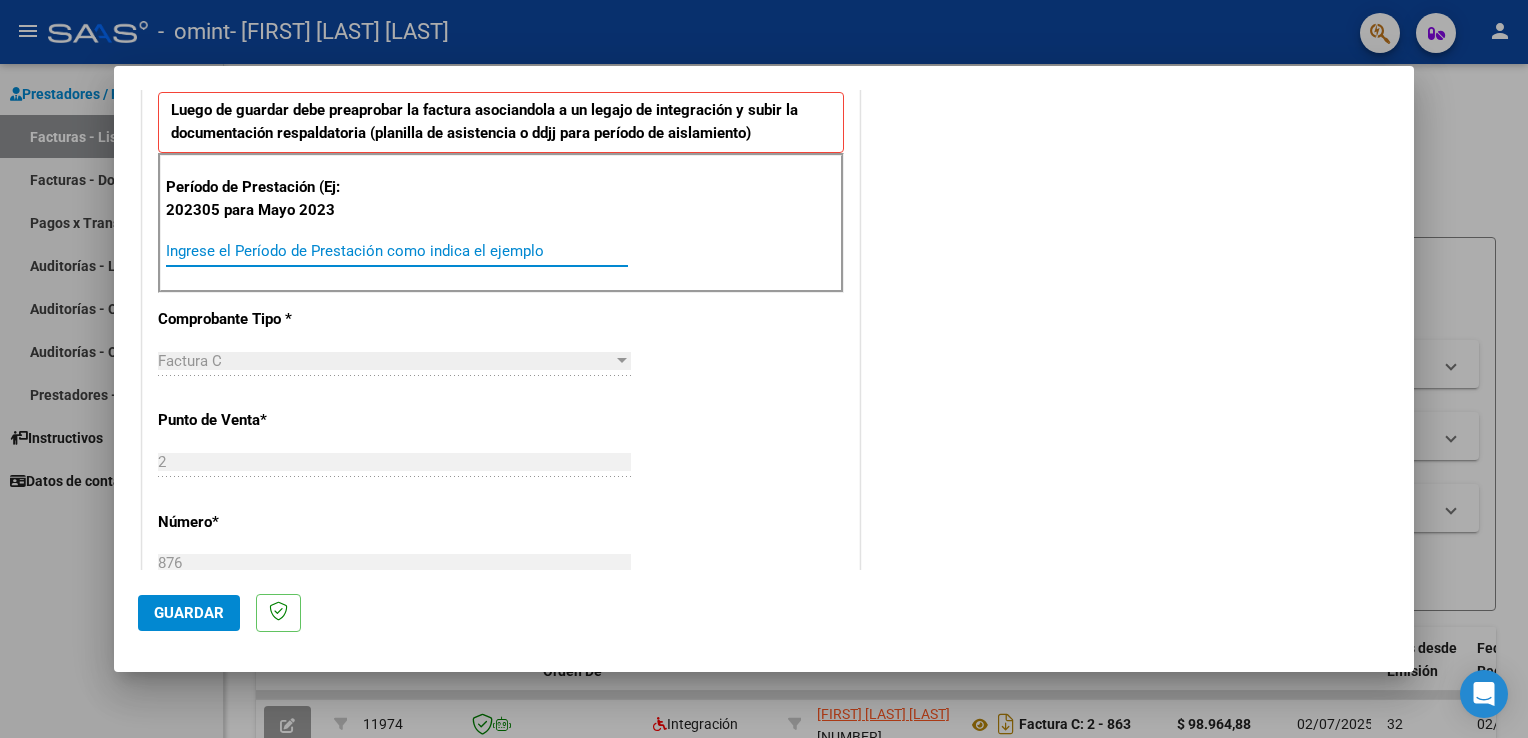click on "Ingrese el Período de Prestación como indica el ejemplo" at bounding box center (397, 251) 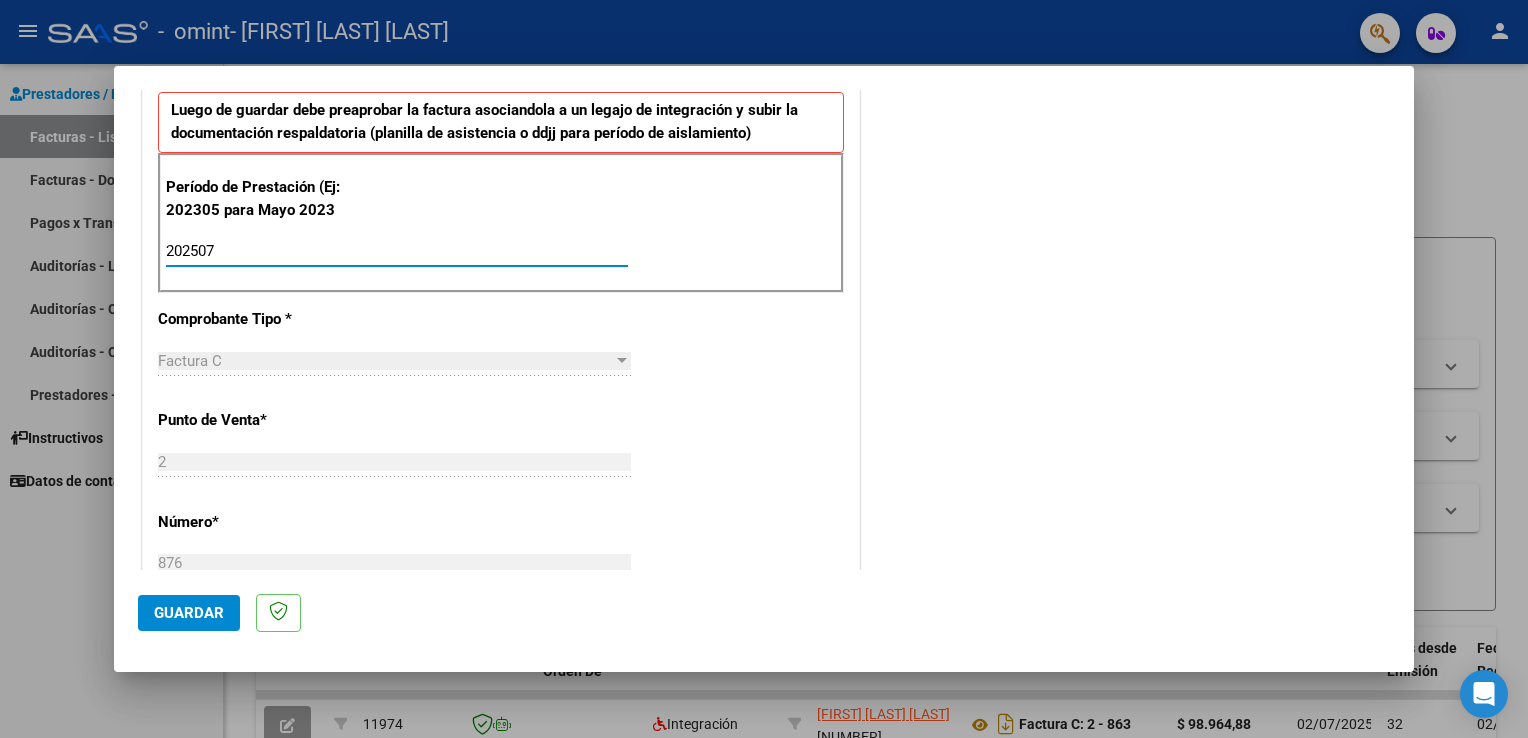 type on "202507" 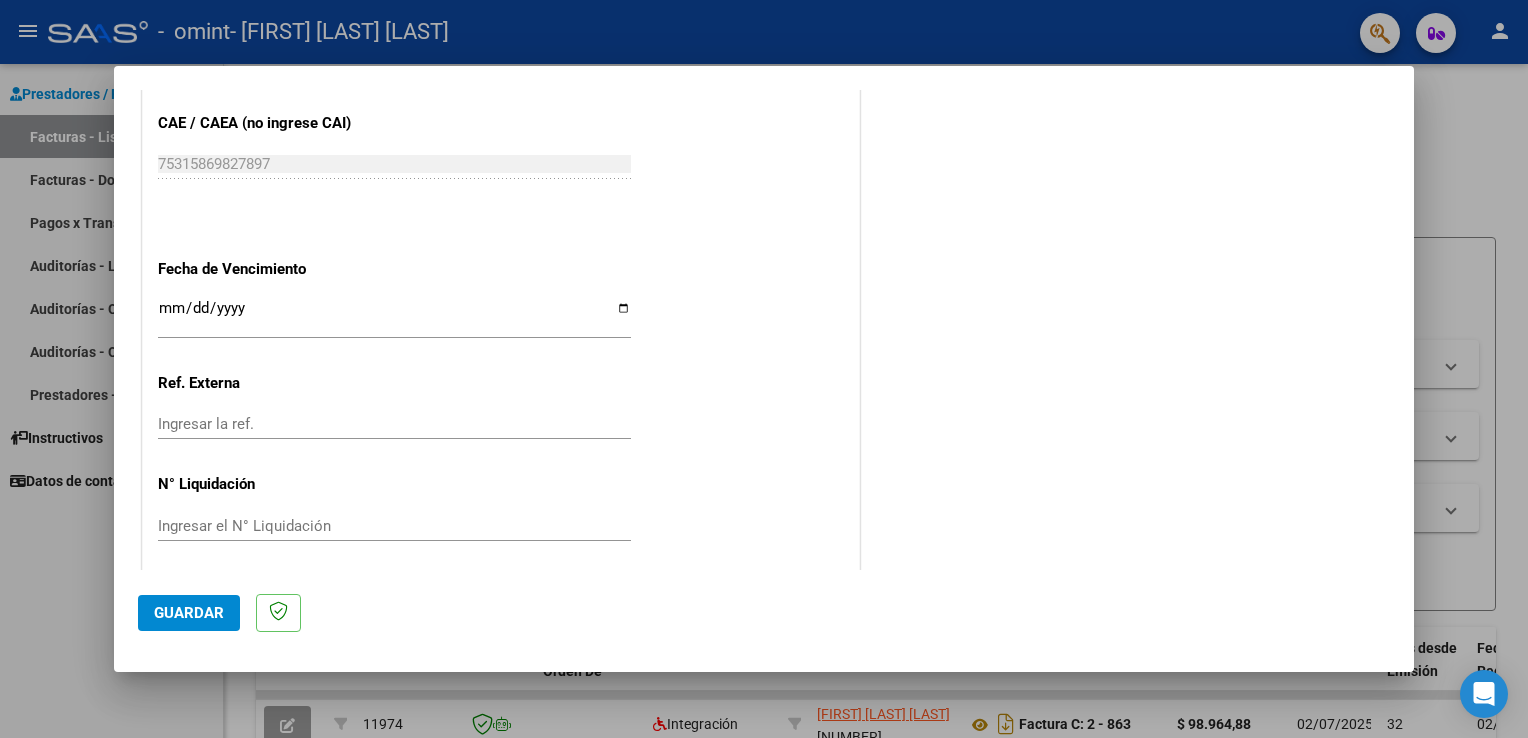 scroll, scrollTop: 1240, scrollLeft: 0, axis: vertical 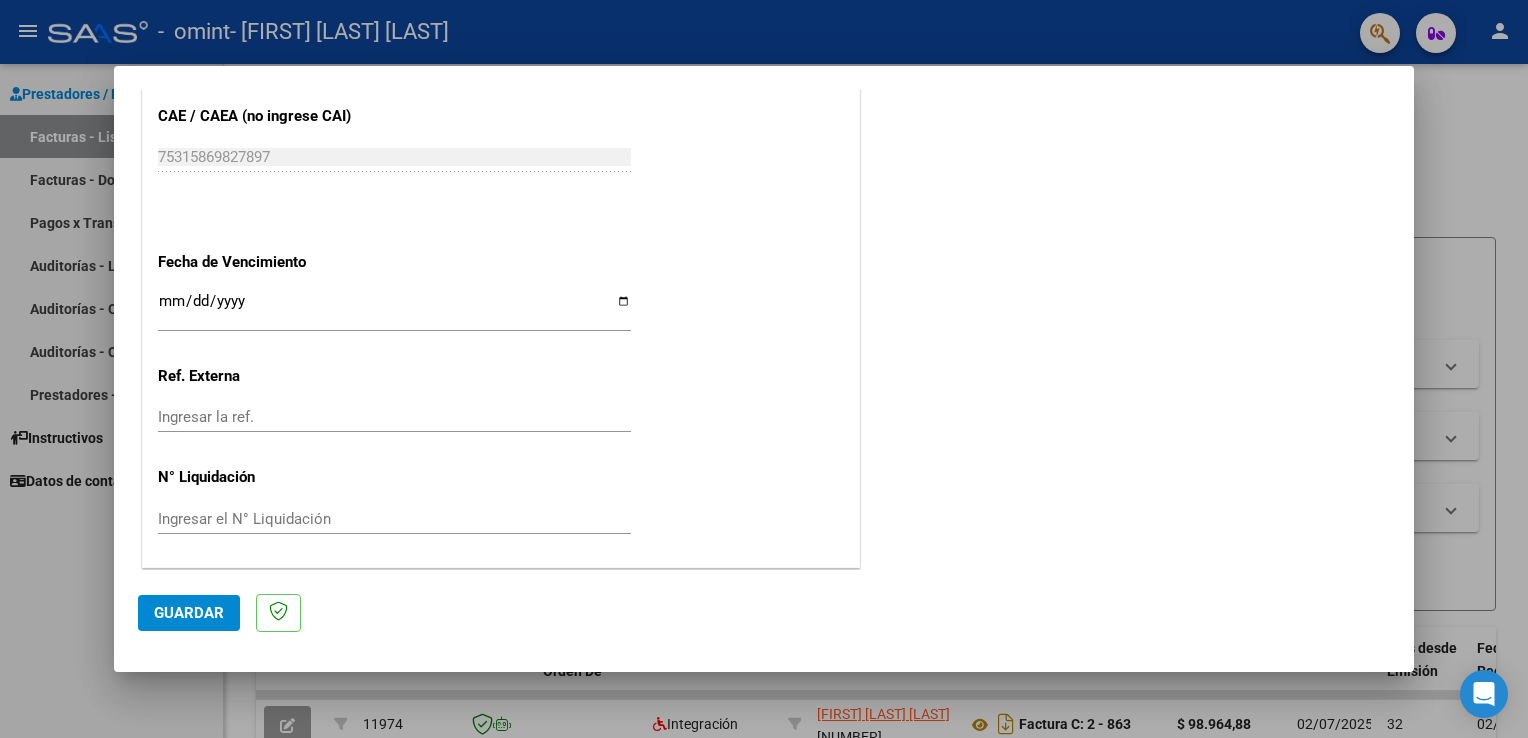 click on "Guardar" 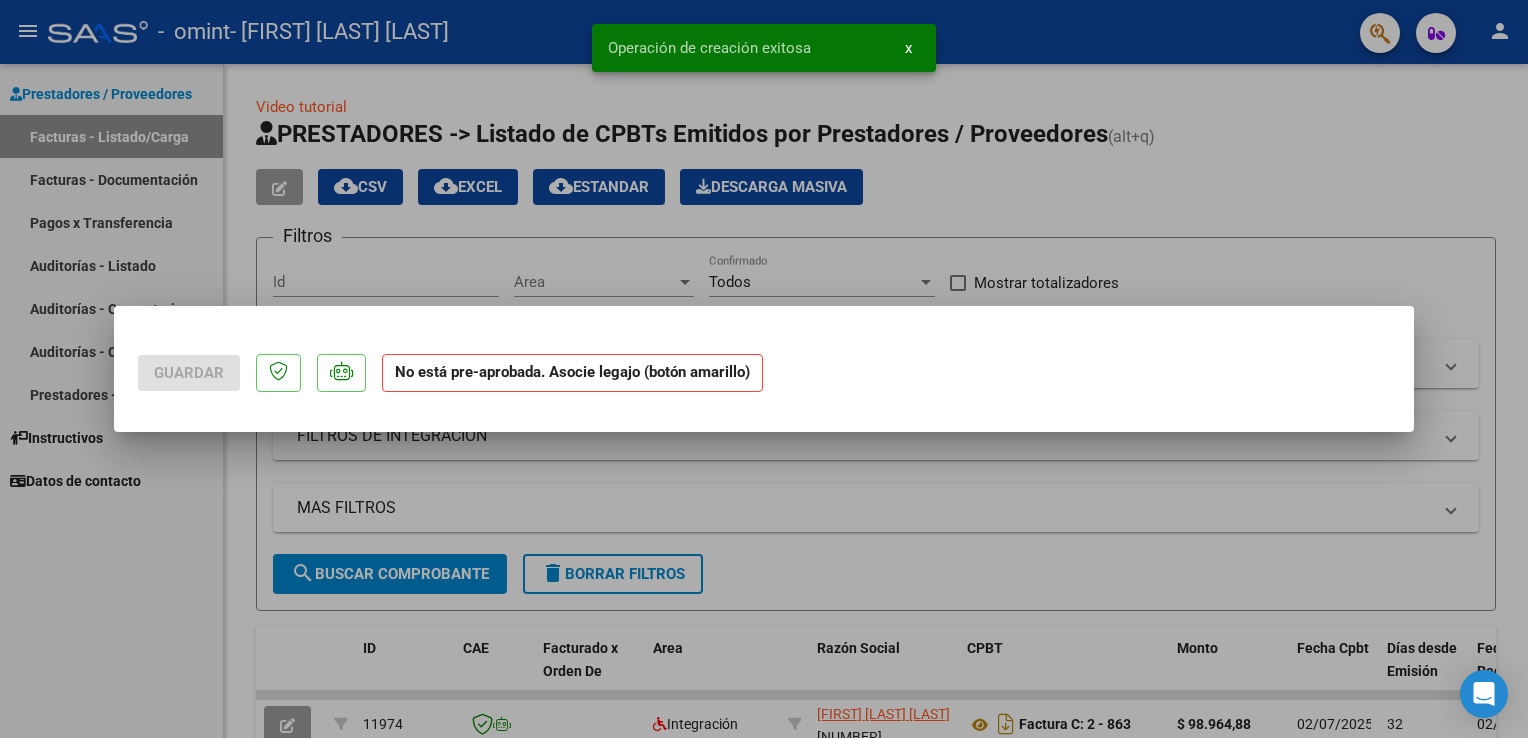scroll, scrollTop: 0, scrollLeft: 0, axis: both 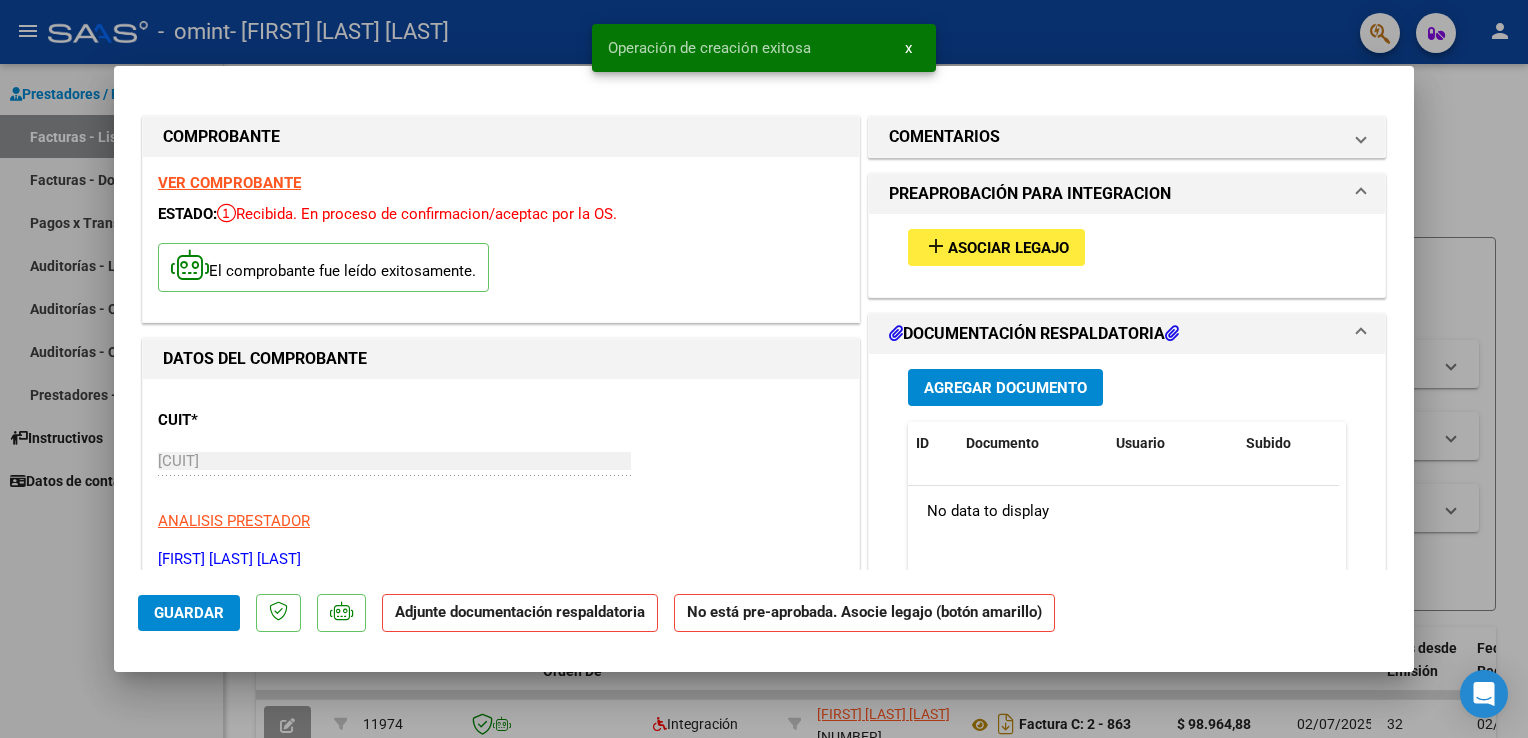 click on "Agregar Documento ID Documento Usuario Subido Acción No data to display  0 total   1" at bounding box center (1127, 561) 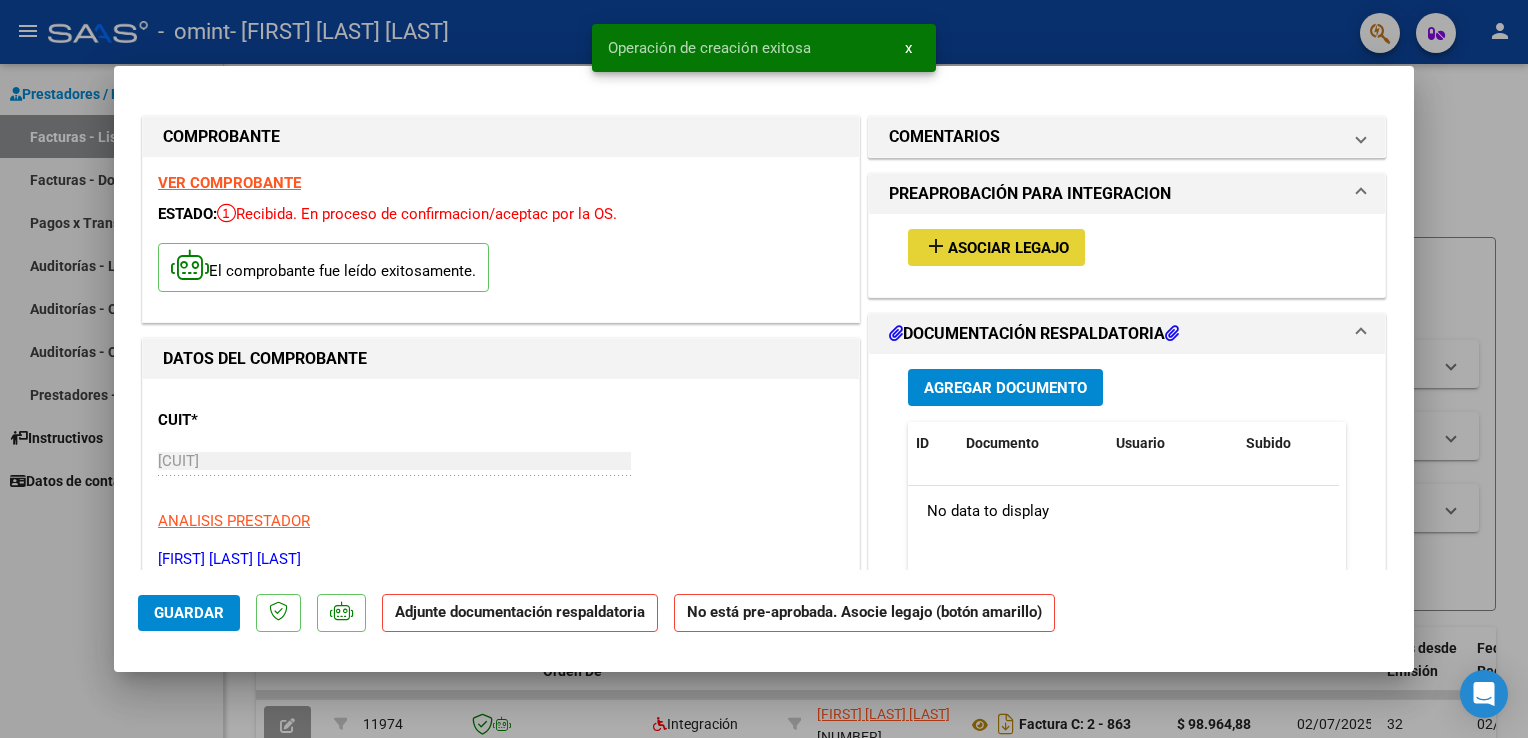 drag, startPoint x: 860, startPoint y: 437, endPoint x: 1003, endPoint y: 238, distance: 245.05101 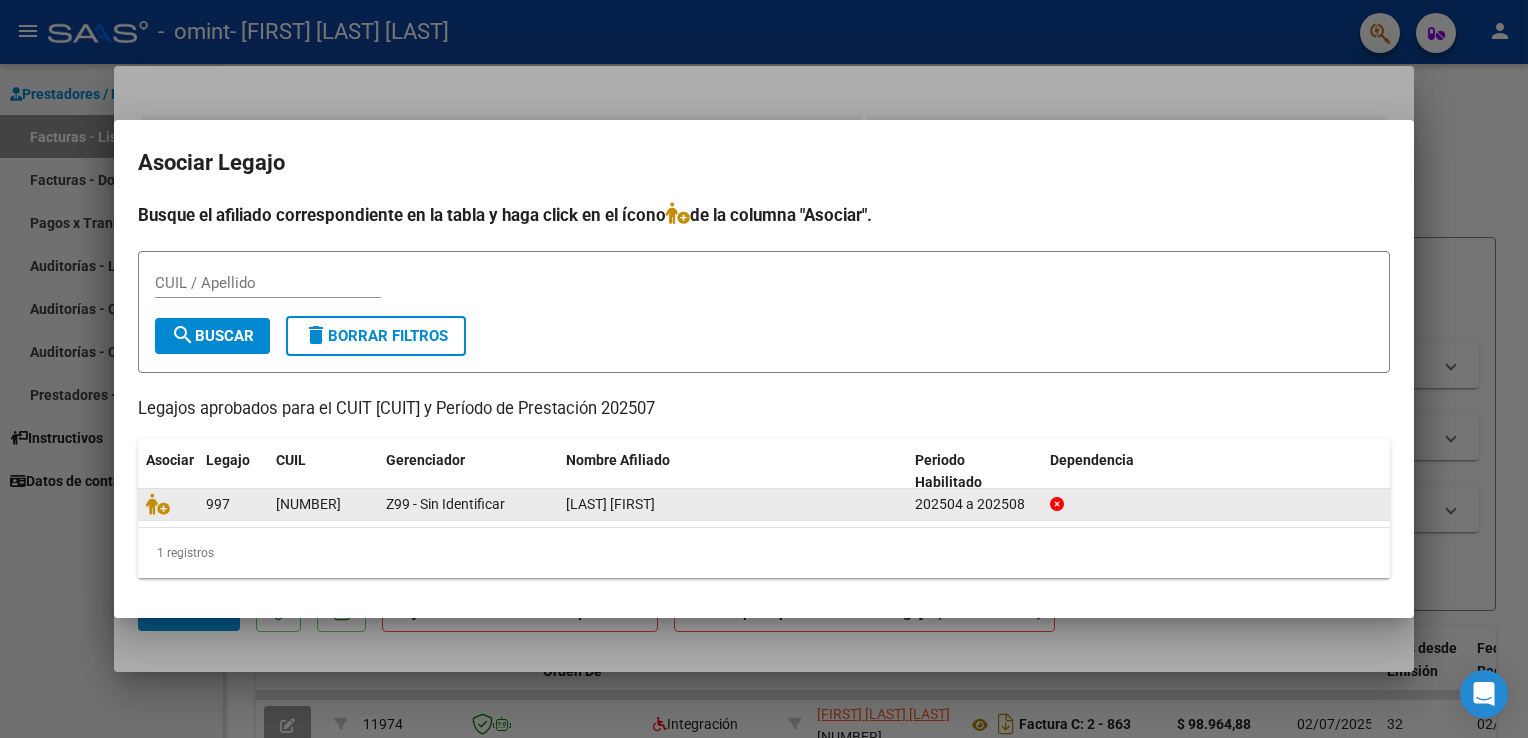 click on "[NUMBER]" 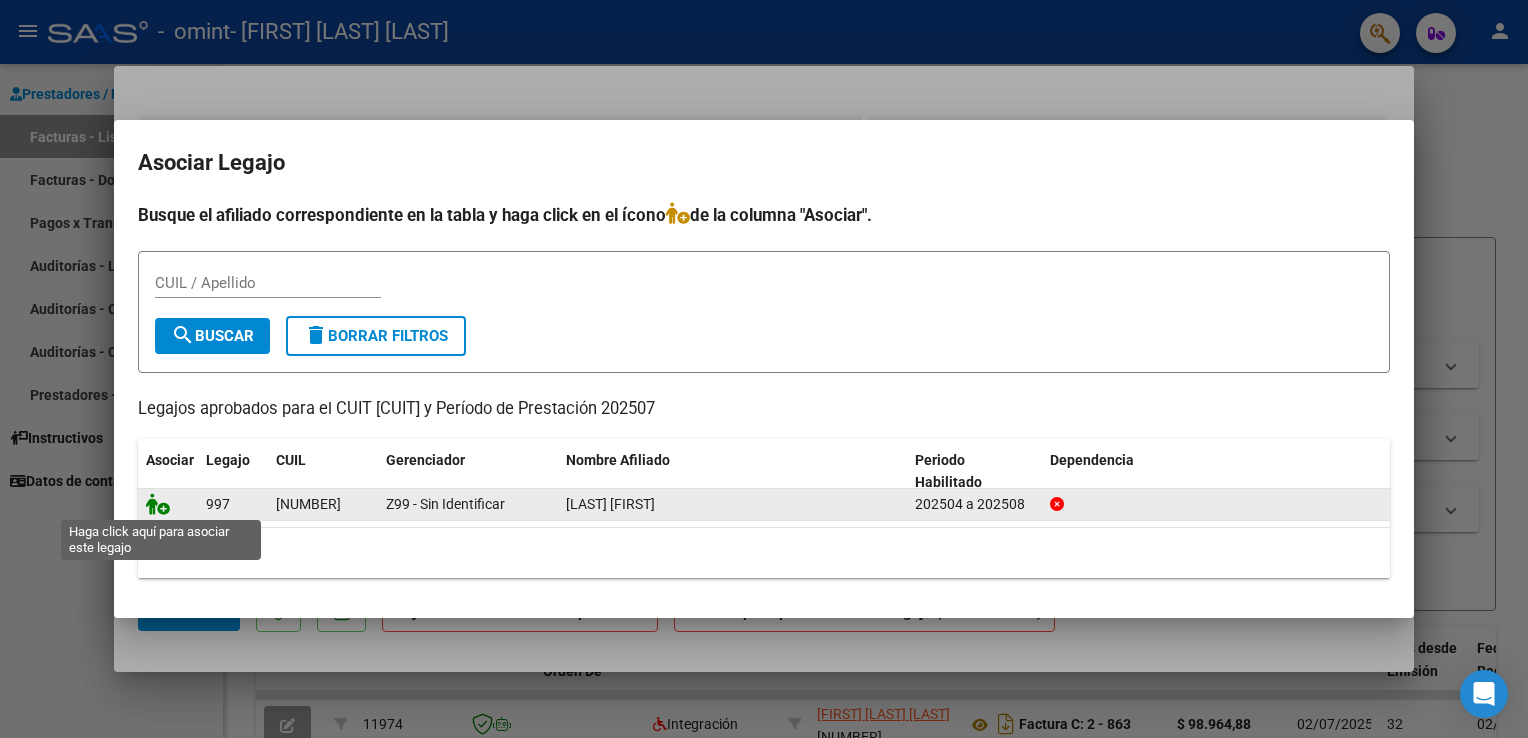 click 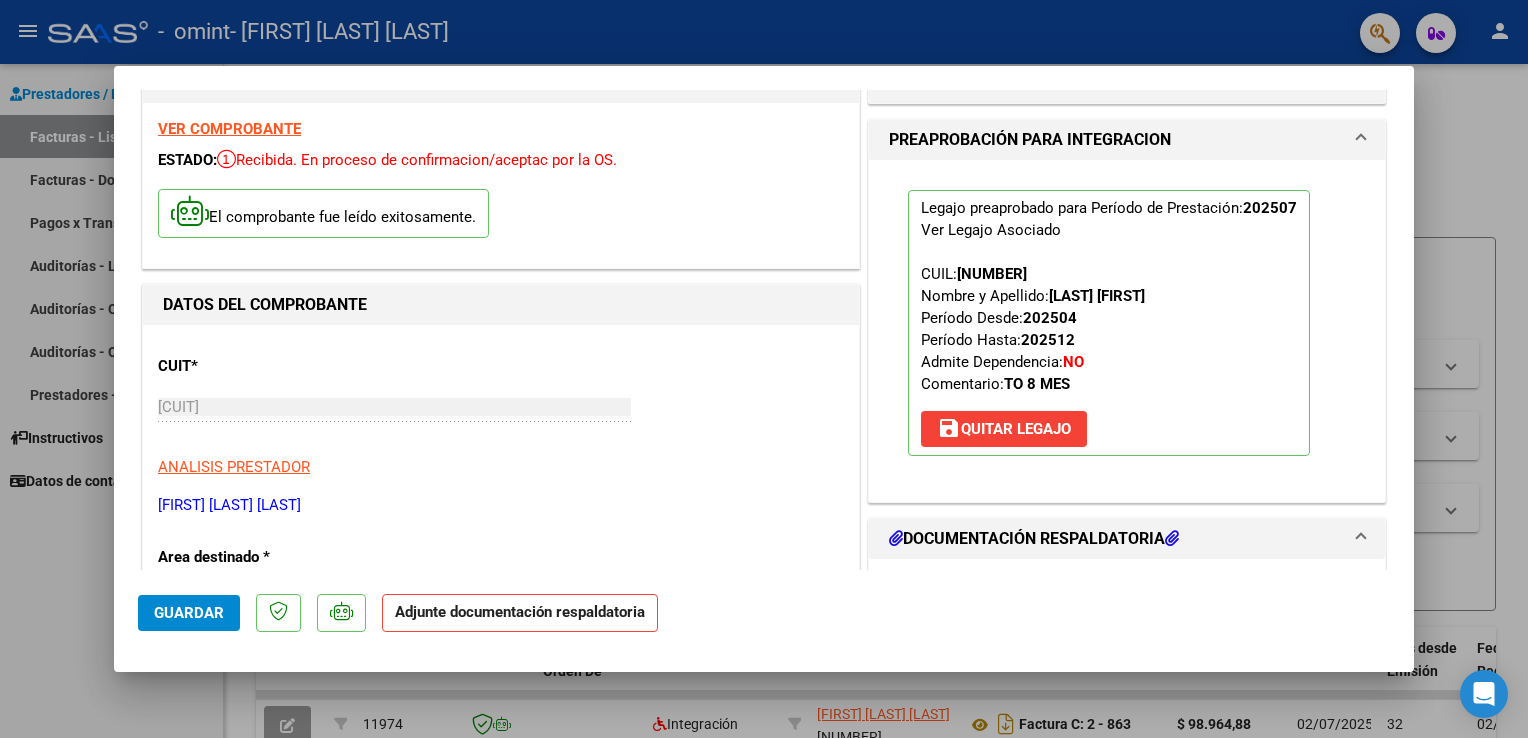scroll, scrollTop: 57, scrollLeft: 0, axis: vertical 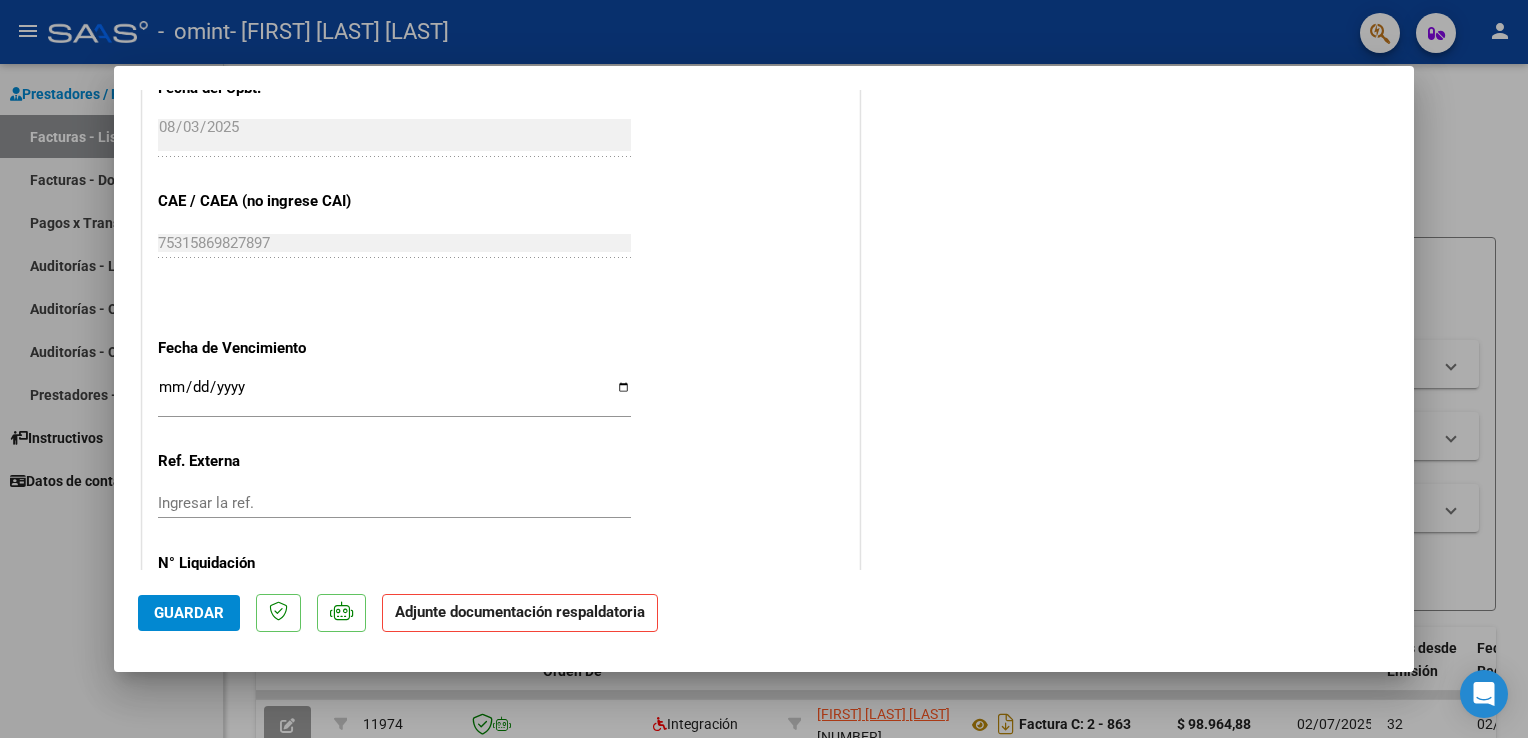 click on "COMPROBANTE VER COMPROBANTE       ESTADO:   Recibida. En proceso de confirmacion/aceptac por la OS.     El comprobante fue leído exitosamente.  DATOS DEL COMPROBANTE CUIT  *   [CUIT] Ingresar CUIT  ANALISIS PRESTADOR  [FIRST] [LAST] [LAST]  ARCA Padrón  Area destinado * Integración Seleccionar Area Período de Prestación (Ej: 202305 para Mayo 2023    202507 Ingrese el Período de Prestación como indica el ejemplo   Una vez que se asoció a un legajo aprobado no se puede cambiar el período de prestación.   Comprobante Tipo * Factura C Seleccionar Tipo Punto de Venta  *   2 Ingresar el Nro.  Número  *   876 Ingresar el Nro.  Monto  *   $ 123.706,10 Ingresar el monto  Fecha del Cpbt.  *   2025-08-03 Ingresar la fecha  CAE / CAEA (no ingrese CAI)    75315869827897 Ingresar el CAE o CAEA (no ingrese CAI)  Fecha de Vencimiento    Ingresar la fecha  Ref. Externa    Ingresar la ref.  N° Liquidación    Ingresar el N° Liquidación  COMENTARIOS Comentarios del Prestador / Gerenciador:  202507  NO" at bounding box center (764, 330) 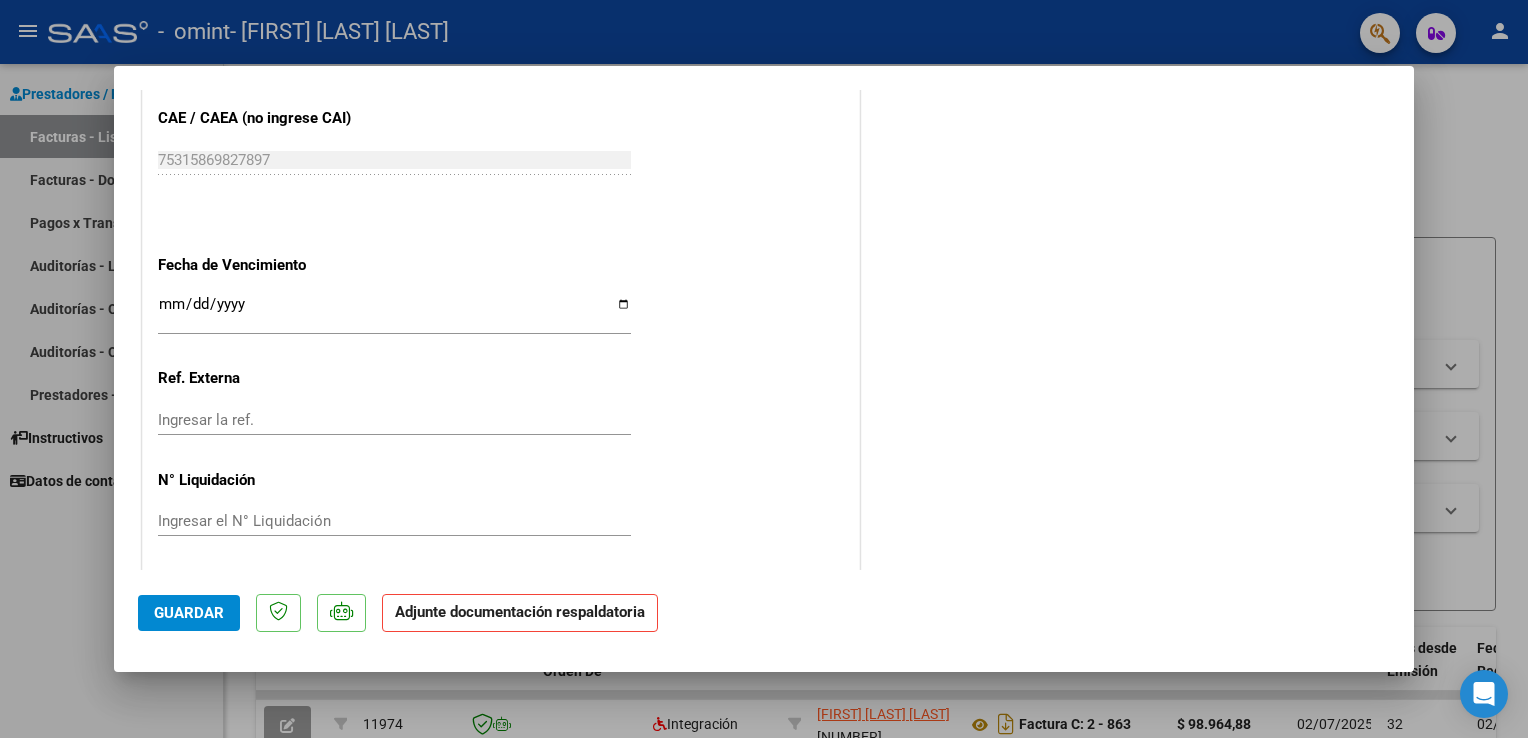 scroll, scrollTop: 1308, scrollLeft: 0, axis: vertical 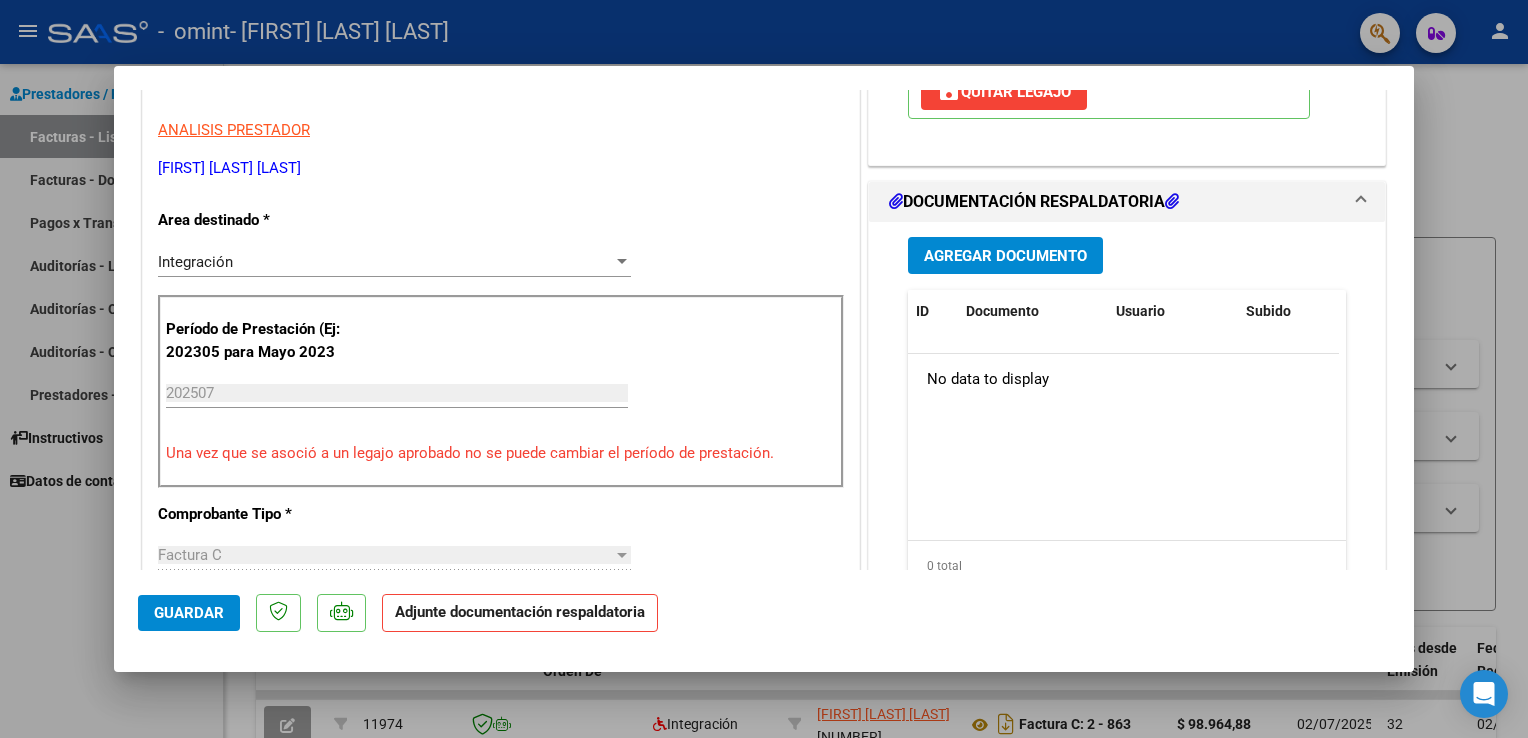 click on "Integración" at bounding box center [385, 262] 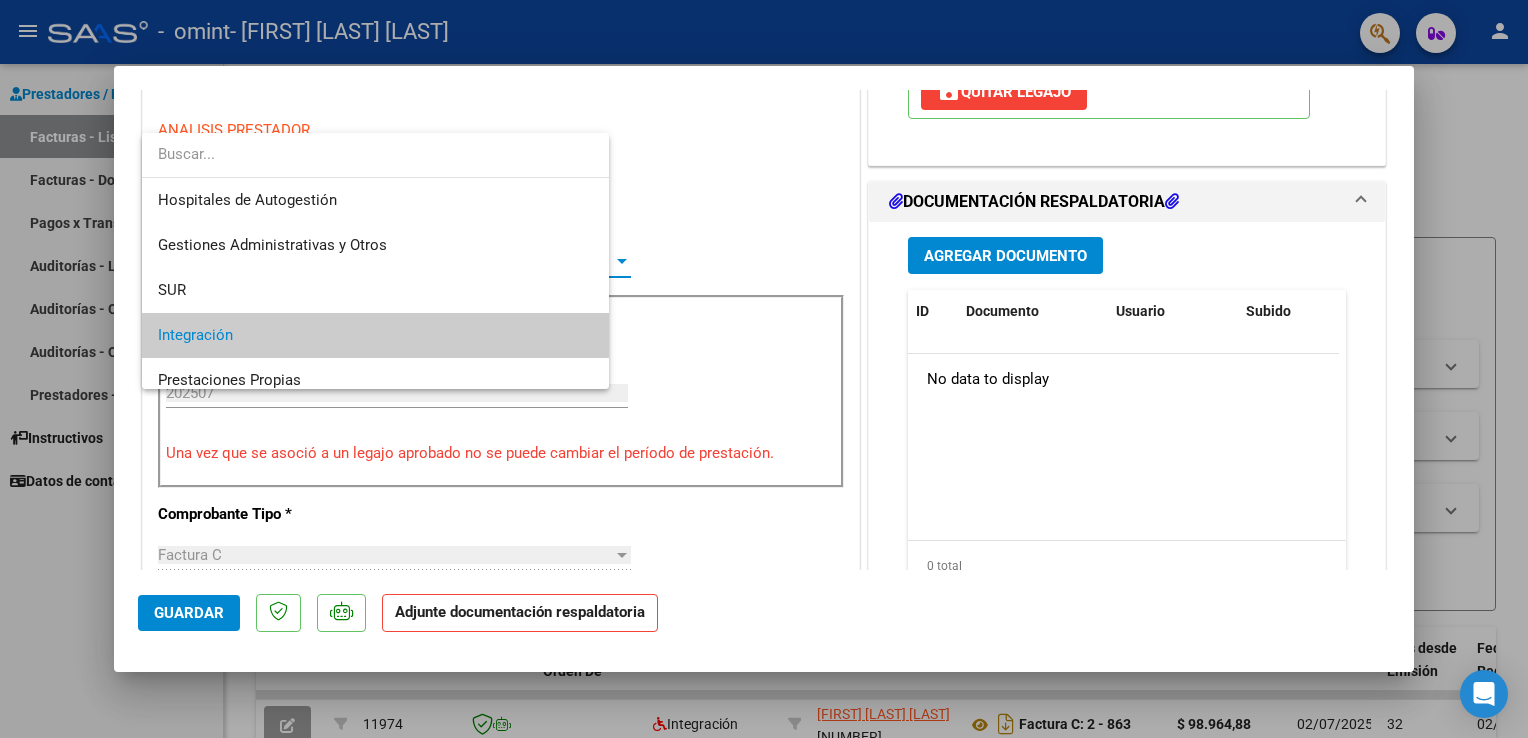 scroll, scrollTop: 74, scrollLeft: 0, axis: vertical 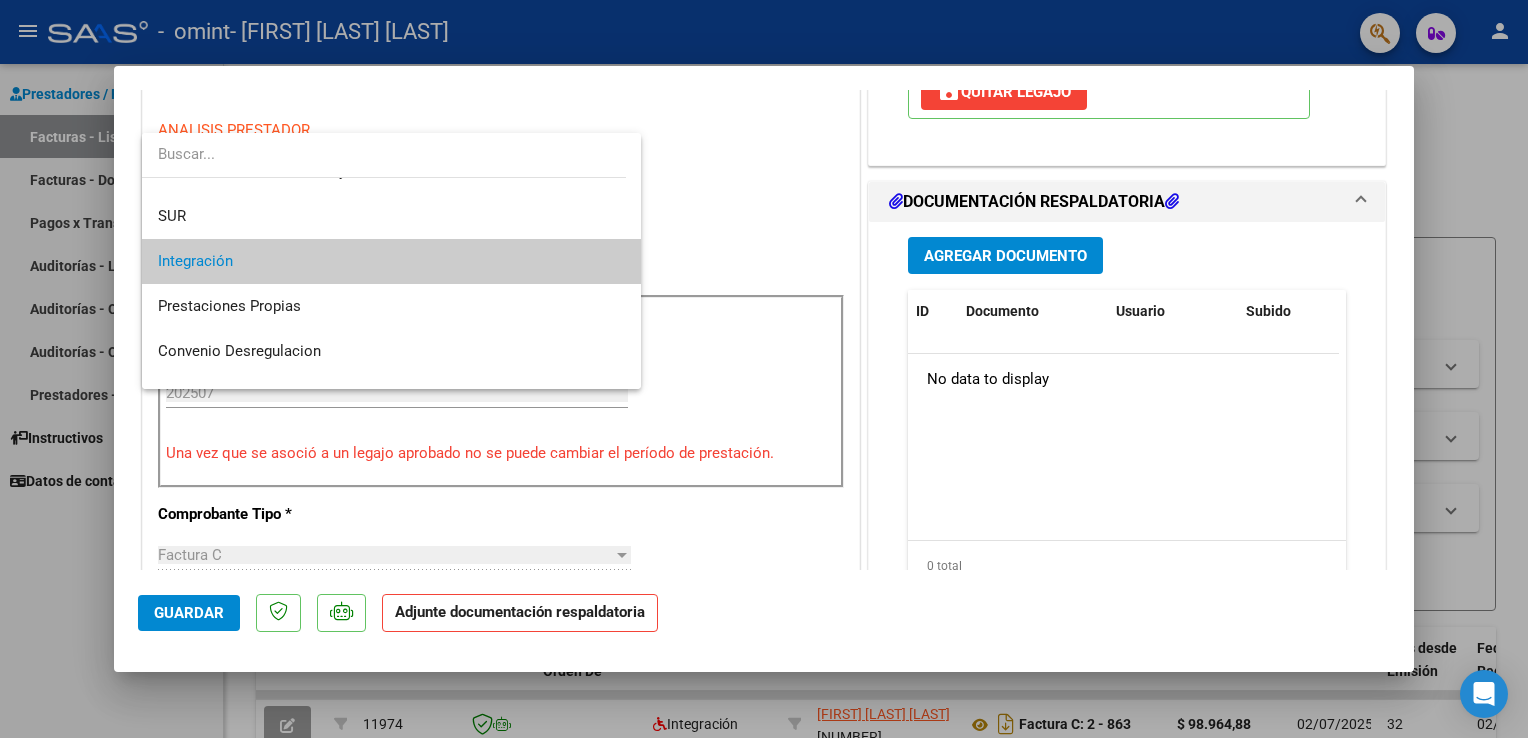 click on "Integración" at bounding box center (392, 261) 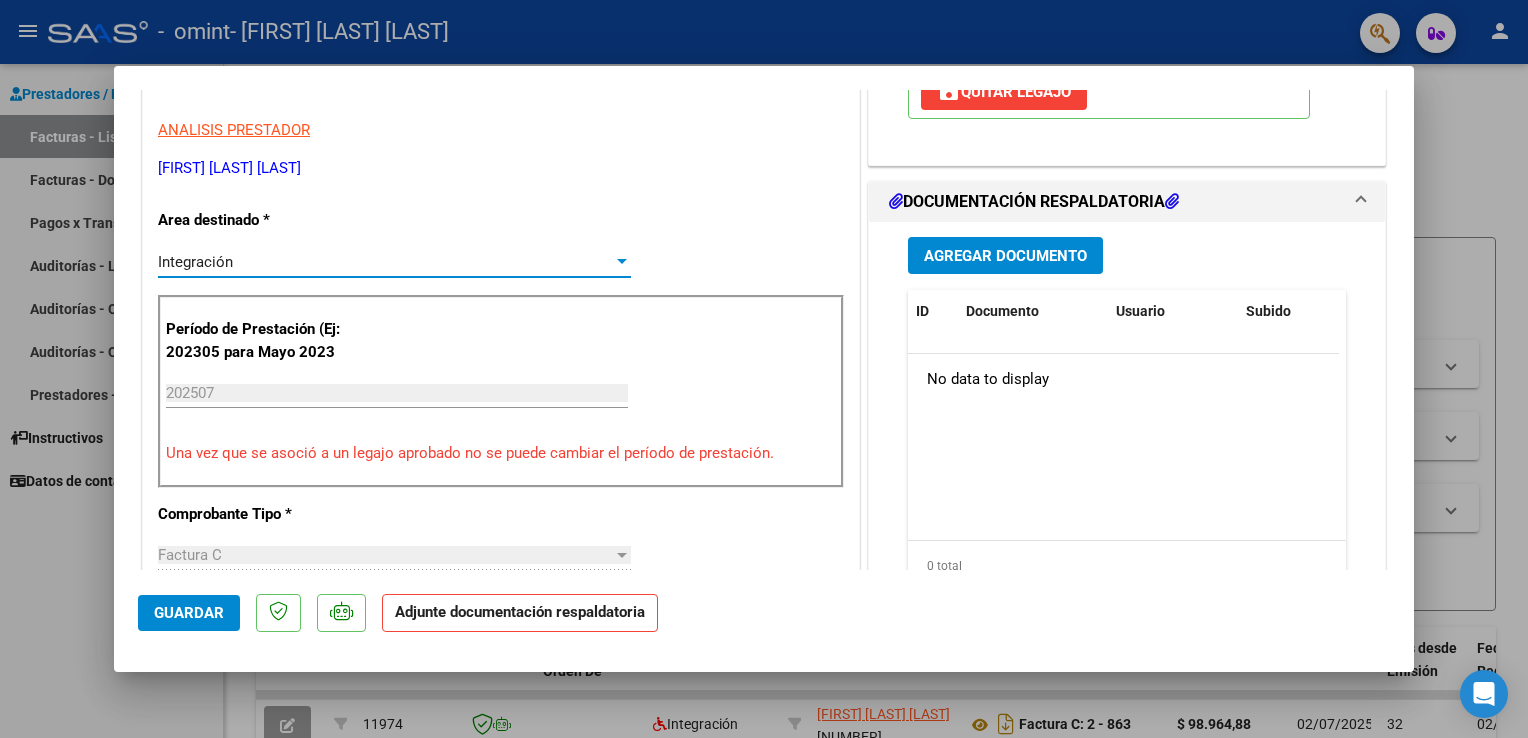 click on "202507" at bounding box center [397, 393] 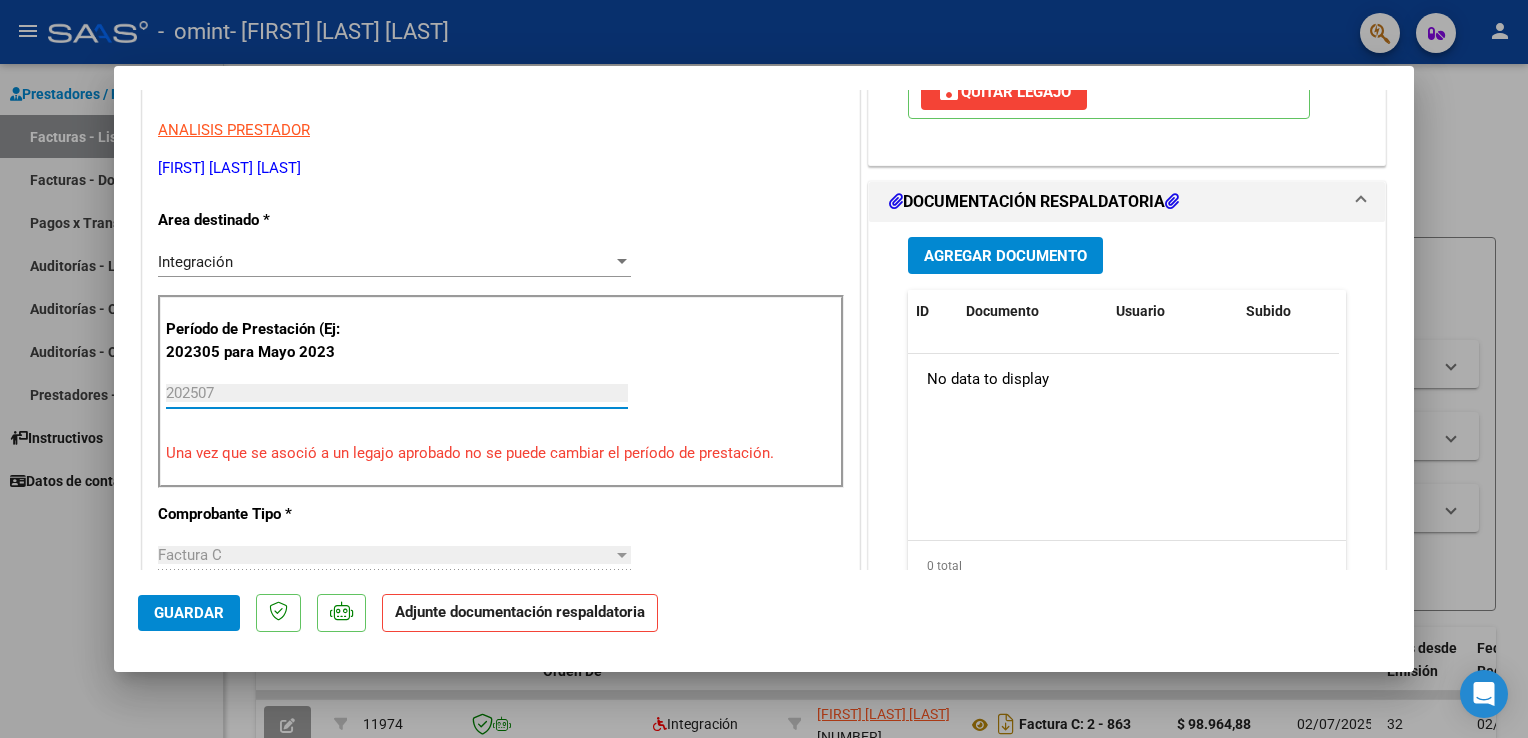 click on "202507" at bounding box center (397, 393) 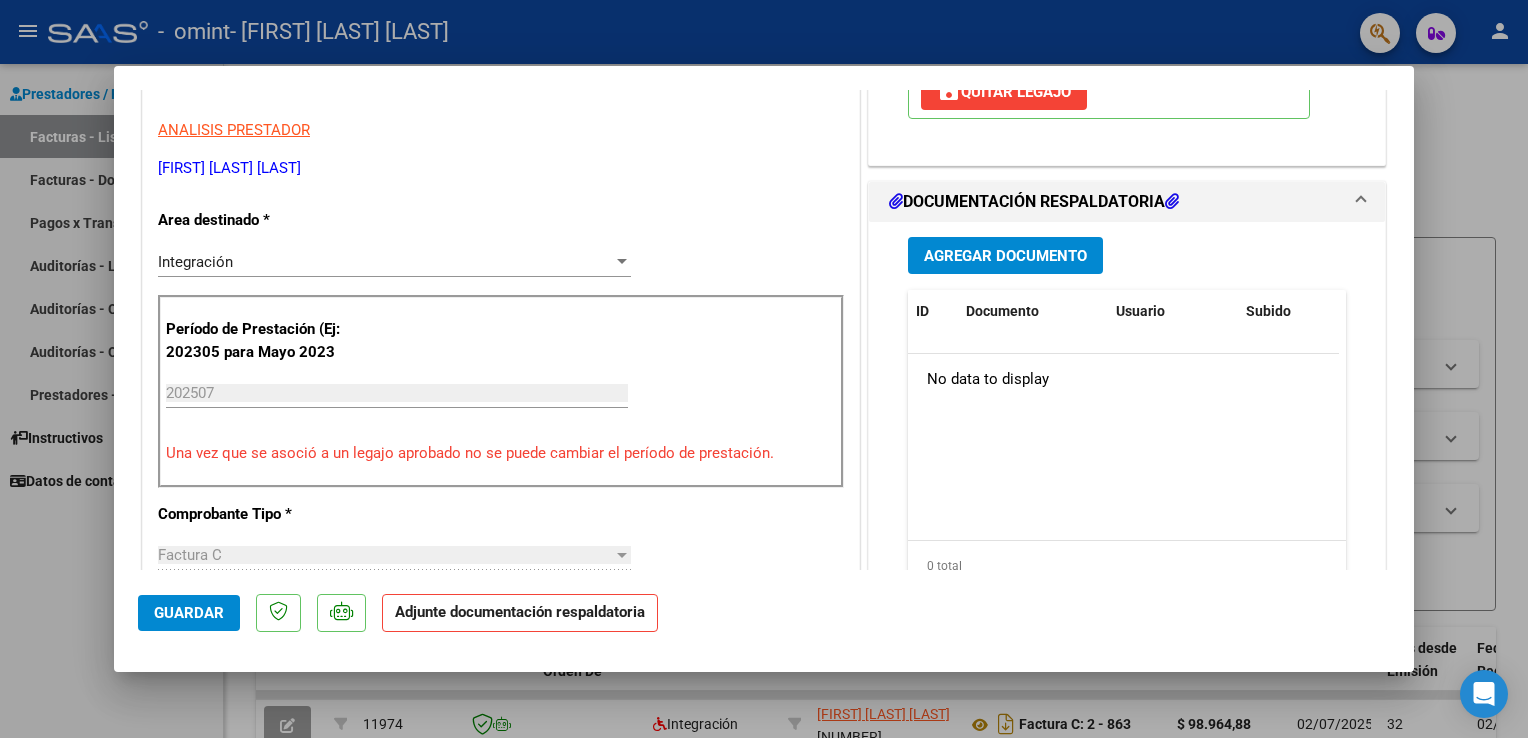 click on "CUIT  *   [CUIT] Ingresar CUIT  ANALISIS PRESTADOR  [FIRST] [LAST] [LAST]  ARCA Padrón  Area destinado * Integración Seleccionar Area Período de Prestación (Ej: 202305 para Mayo 2023    202507 Ingrese el Período de Prestación como indica el ejemplo   Una vez que se asoció a un legajo aprobado no se puede cambiar el período de prestación.   Comprobante Tipo * Factura C Seleccionar Tipo Punto de Venta  *   2 Ingresar el Nro.  Número  *   876 Ingresar el Nro.  Monto  *   $ 123.706,10 Ingresar el monto  Fecha del Cpbt.  *   2025-08-03 Ingresar la fecha  CAE / CAEA (no ingrese CAI)    75315869827897 Ingresar el CAE o CAEA (no ingrese CAI)  Fecha de Vencimiento    Ingresar la fecha  Ref. Externa    Ingresar la ref.  N° Liquidación    Ingresar el N° Liquidación" at bounding box center (501, 736) 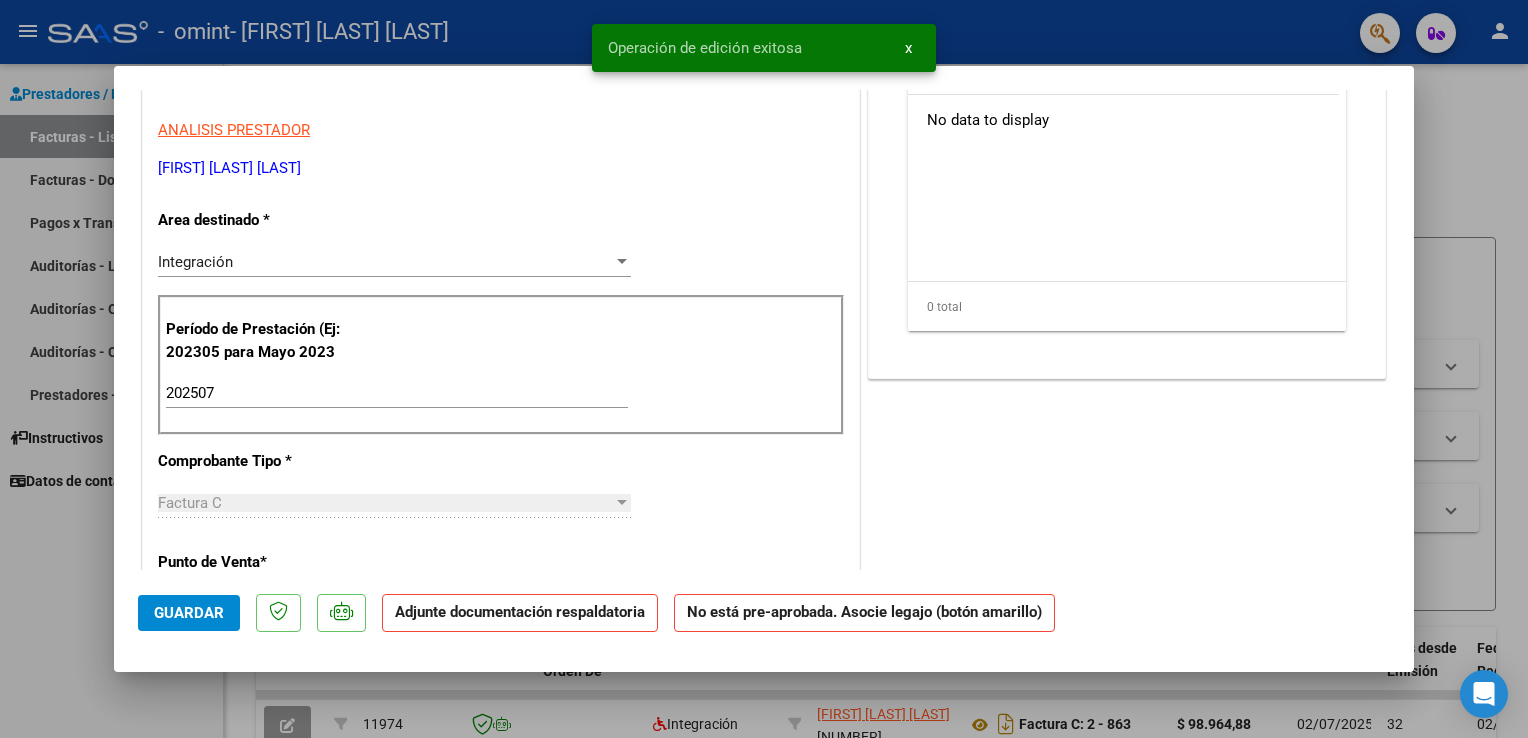 click on "202507 Ingrese el Período de Prestación como indica el ejemplo" at bounding box center [397, 393] 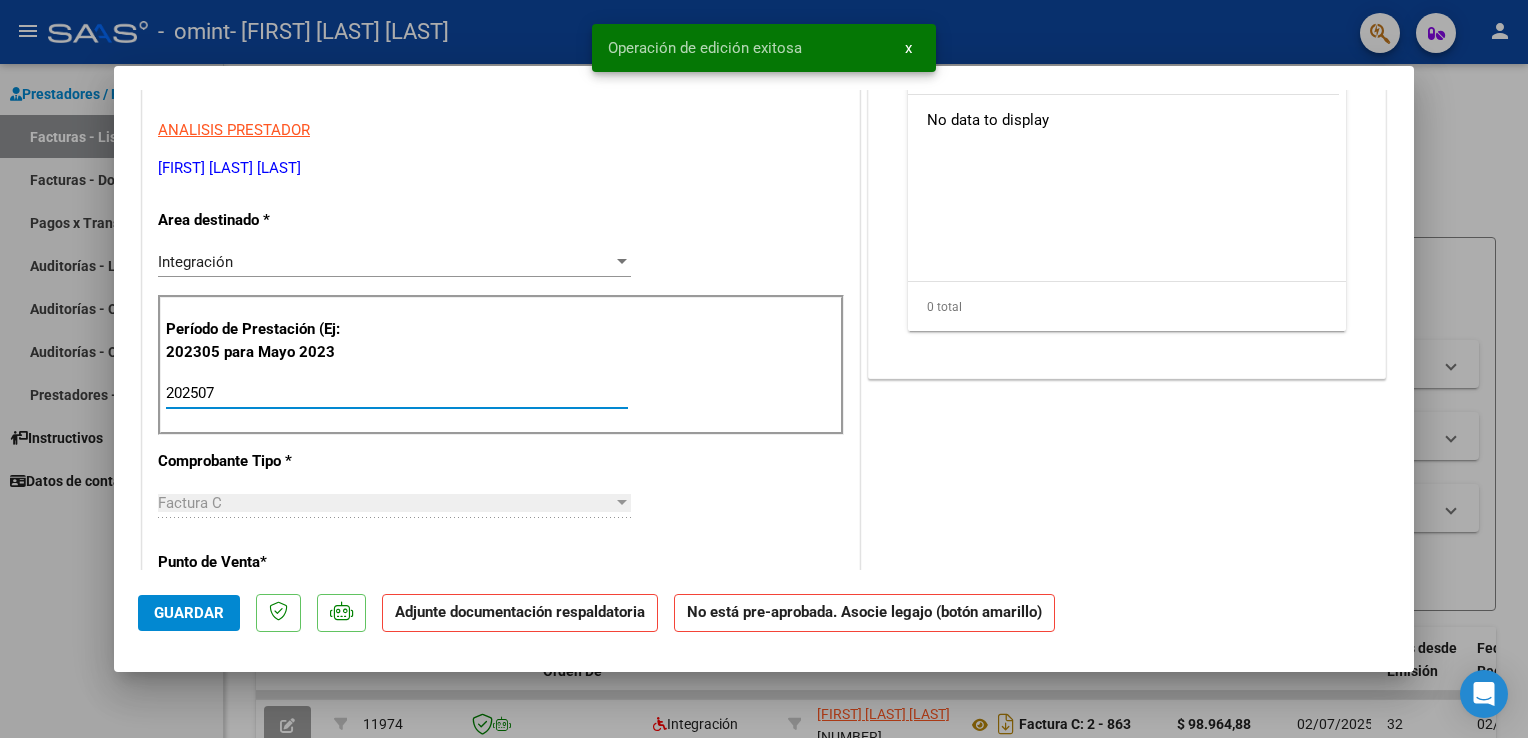 click on "202507" at bounding box center (397, 393) 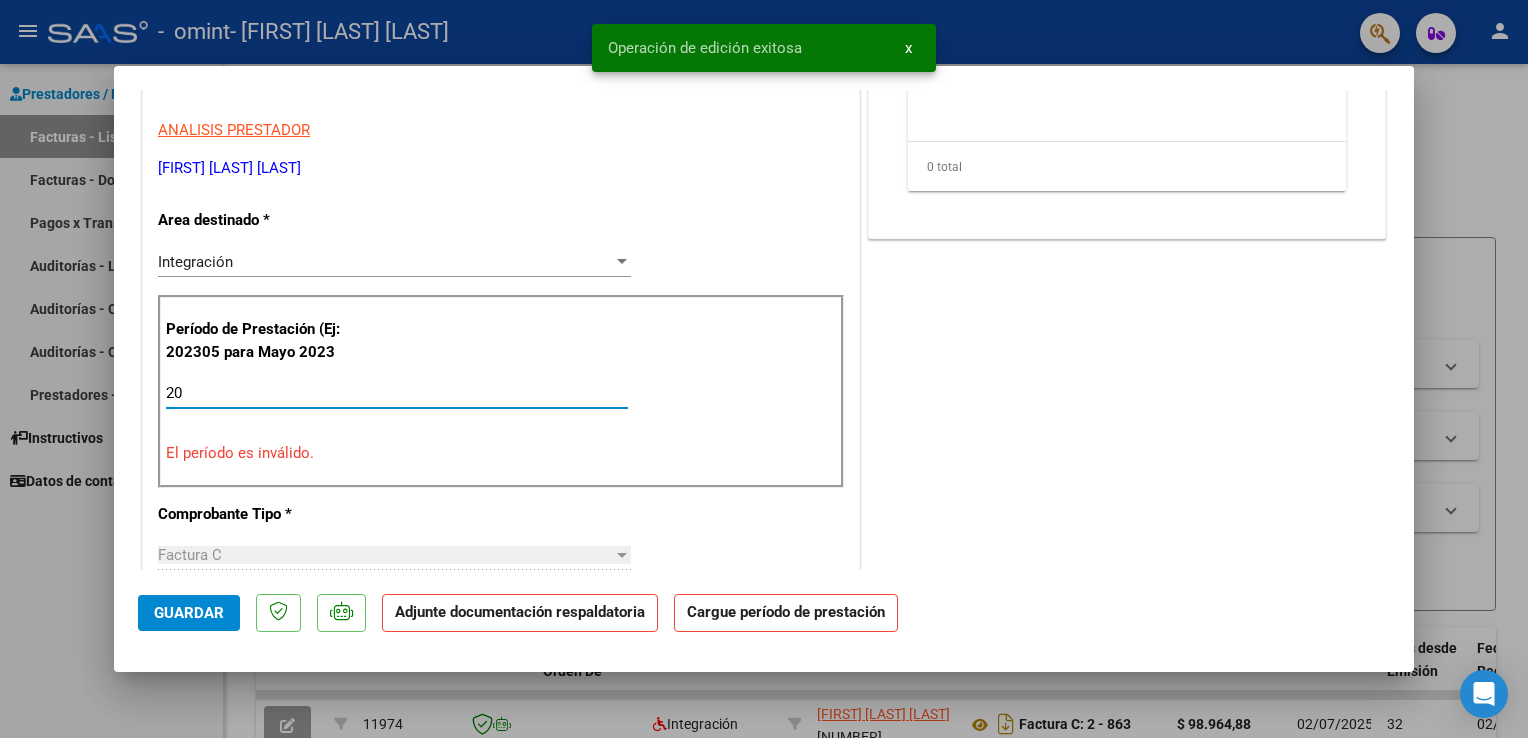 type on "2" 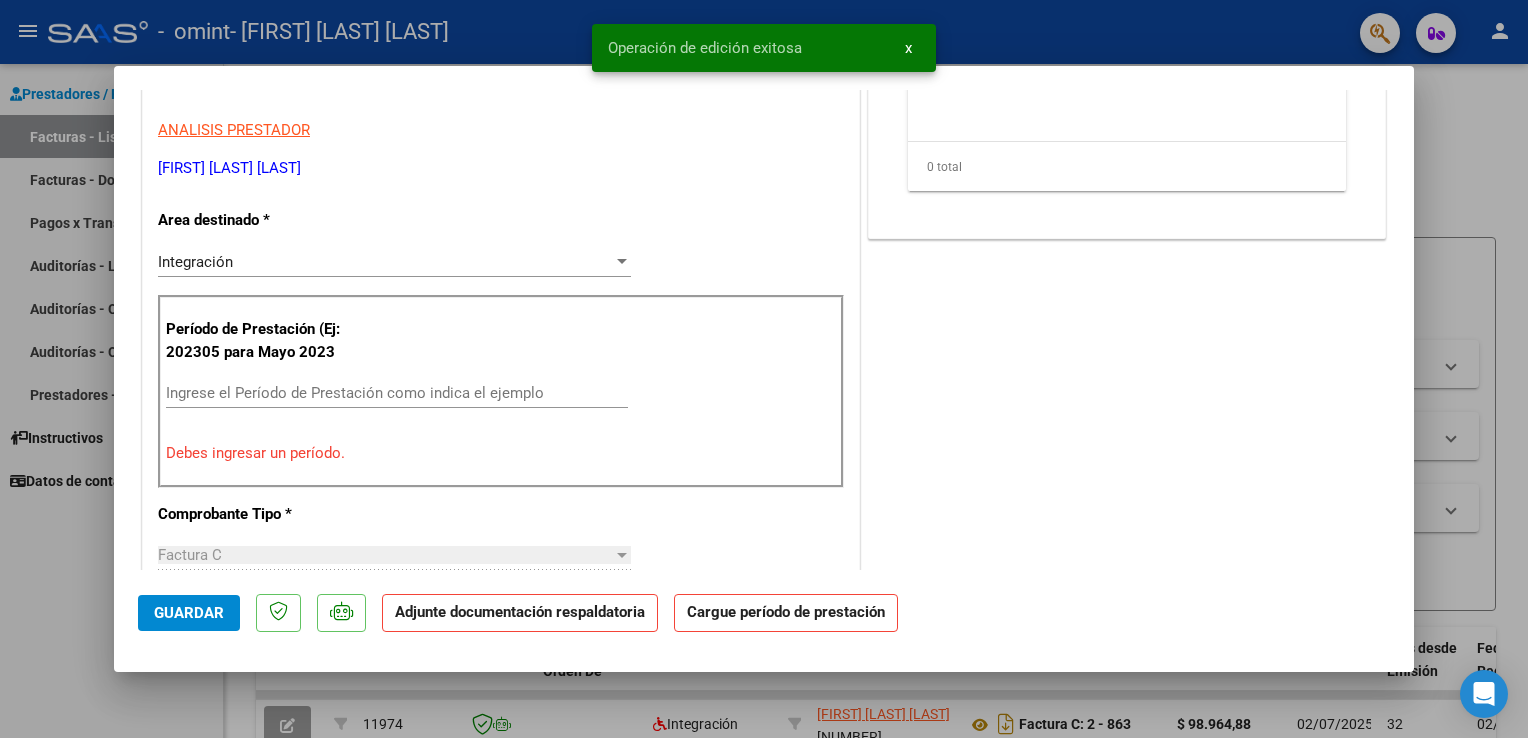 click on "CUIT  *   [CUIT] Ingresar CUIT  ANALISIS PRESTADOR  [FIRST] [LAST] [LAST]  ARCA Padrón  Area destinado * Integración Seleccionar Area Período de Prestación (Ej: 202305 para Mayo 2023    Ingrese el Período de Prestación como indica el ejemplo   Debes ingresar un período.   Comprobante Tipo * Factura C Seleccionar Tipo Punto de Venta  *   2 Ingresar el Nro.  Número  *   876 Ingresar el Nro.  Monto  *   $ 123.706,10 Ingresar el monto  Fecha del Cpbt.  *   2025-08-03 Ingresar la fecha  CAE / CAEA (no ingrese CAI)    75315869827897 Ingresar el CAE o CAEA (no ingrese CAI)  Fecha de Vencimiento    Ingresar la fecha  Ref. Externa    Ingresar la ref.  N° Liquidación    Ingresar el N° Liquidación" at bounding box center (501, 736) 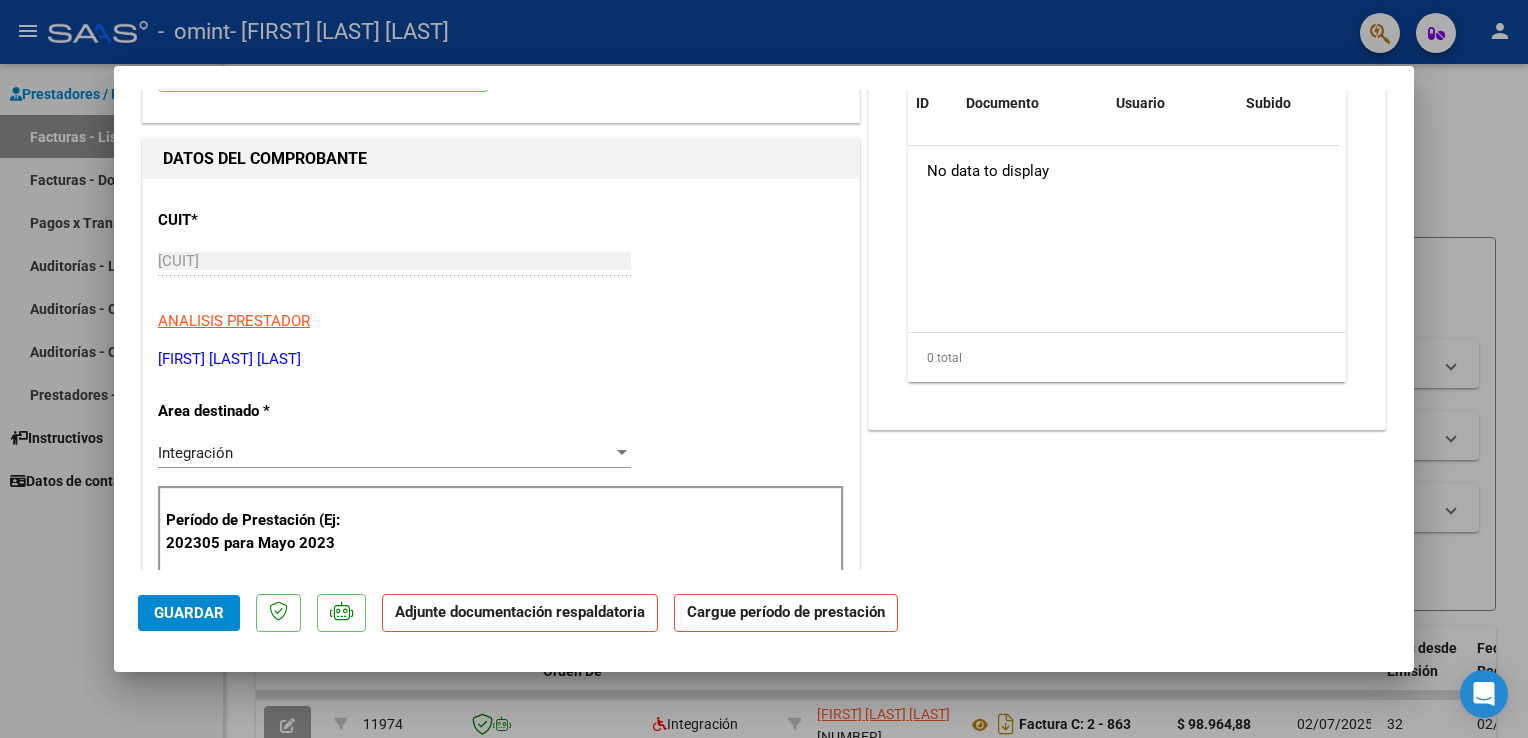 scroll, scrollTop: 213, scrollLeft: 0, axis: vertical 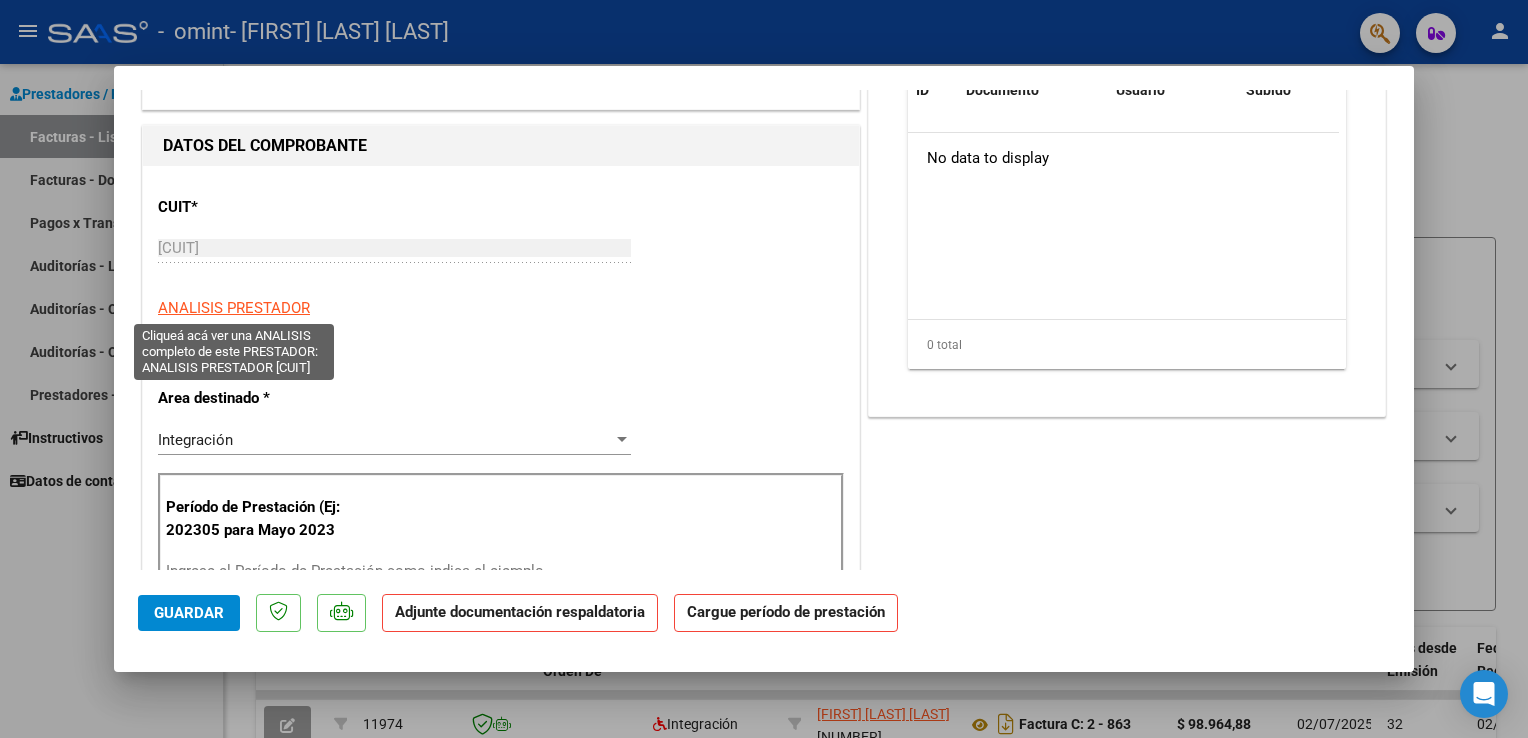 click on "ANALISIS PRESTADOR" at bounding box center [234, 308] 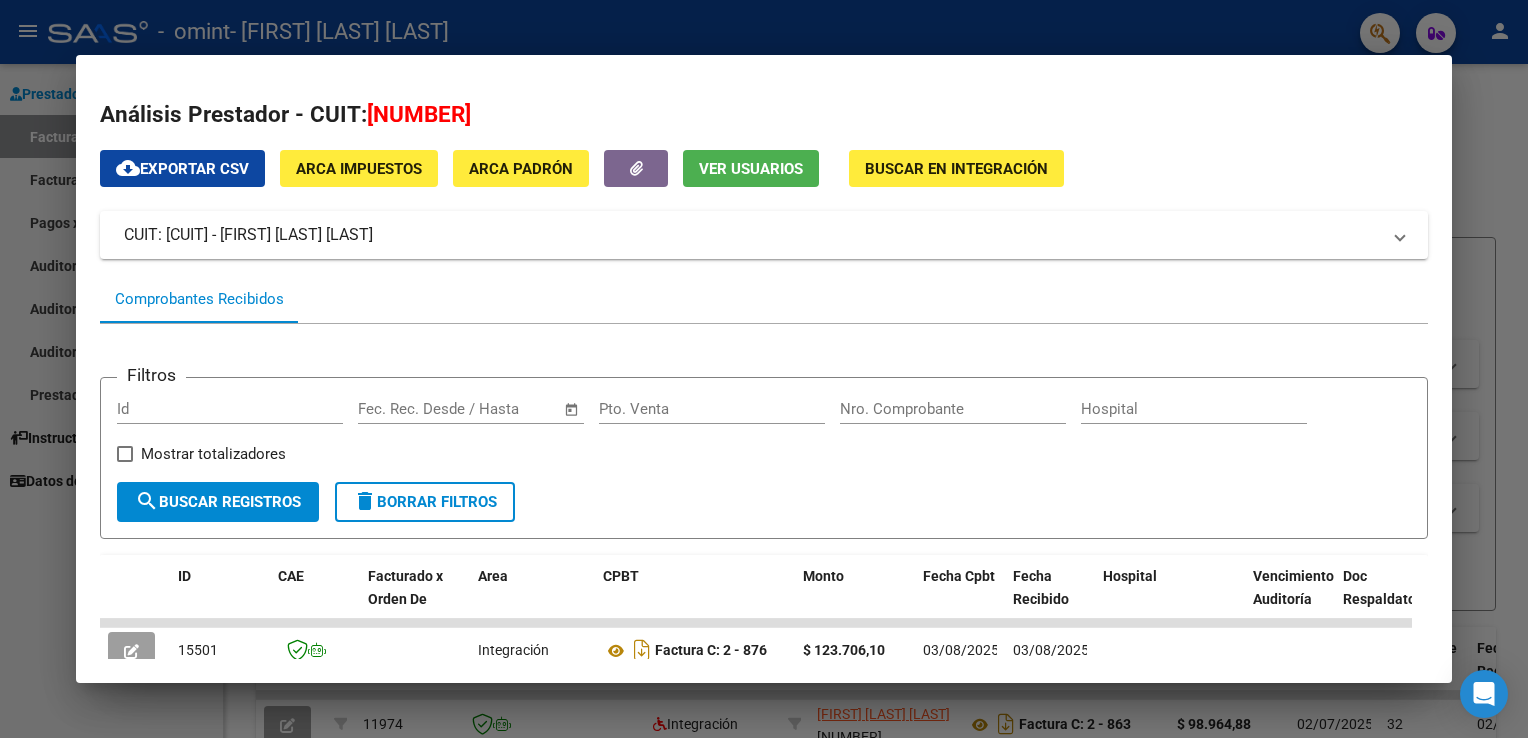 drag, startPoint x: 1434, startPoint y: 274, endPoint x: 1434, endPoint y: 323, distance: 49 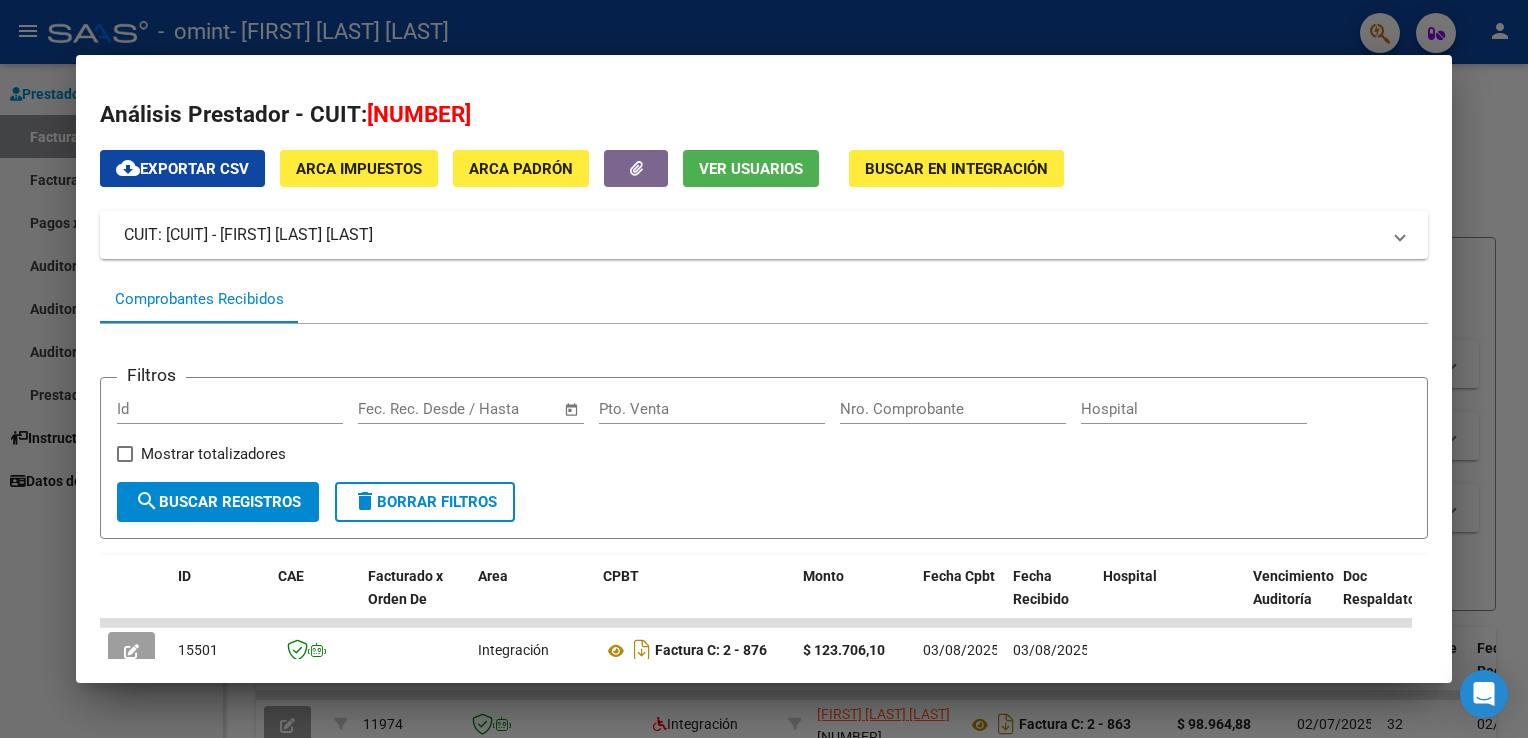 click on "Análisis Prestador - CUIT:  [CUIT] cloud_download  Exportar CSV  ARCA Impuestos ARCA Padrón Ver Usuarios Buscar en Integración  CUIT: [CUIT] - [FIRST] [LAST] [LAST]  Es Prestador Discapacidad:  Si Activo:  Si Comprobantes Recibidos Filtros Id Start date – End date Fec. Rec. Desde / Hasta Pto. Venta Nro. Comprobante Hospital   Mostrar totalizadores  search  Buscar Registros  delete  Borrar Filtros  ID CAE Facturado x Orden De Area CPBT Monto Fecha Cpbt Fecha Recibido Hospital Vencimiento Auditoría Doc Respaldatoria Doc Trazabilidad Expediente SUR Asociado Auditoria Retencion IIBB Retención Ganancias OP Fecha Transferido Monto Transferido Comprobante Creado Usuario Email Integracion Tipo Archivo Integracion Periodo Presentacion Integracion Importe Sol. Integracion Importe Liq. Legajo CUIL Nombre Afiliado Periodo Prestacion Comentario Prestador / Gerenciador Comentario Obra Social Fecha Confimado Codigo SSS
15501  Integración  Factura C: 2 - 876  $ 123.706,10 03/08/2025 03/08/2025" at bounding box center [763, 368] 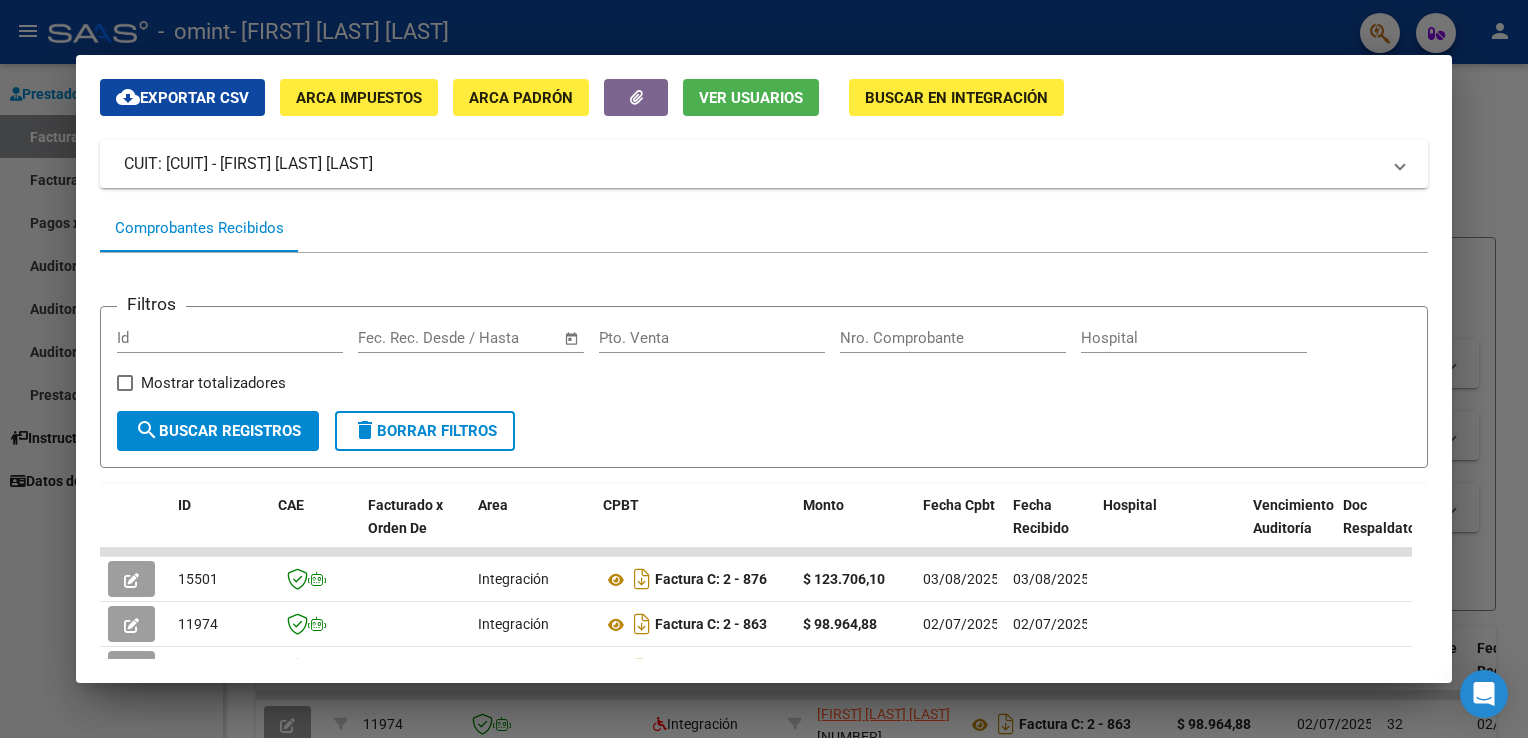 scroll, scrollTop: 0, scrollLeft: 0, axis: both 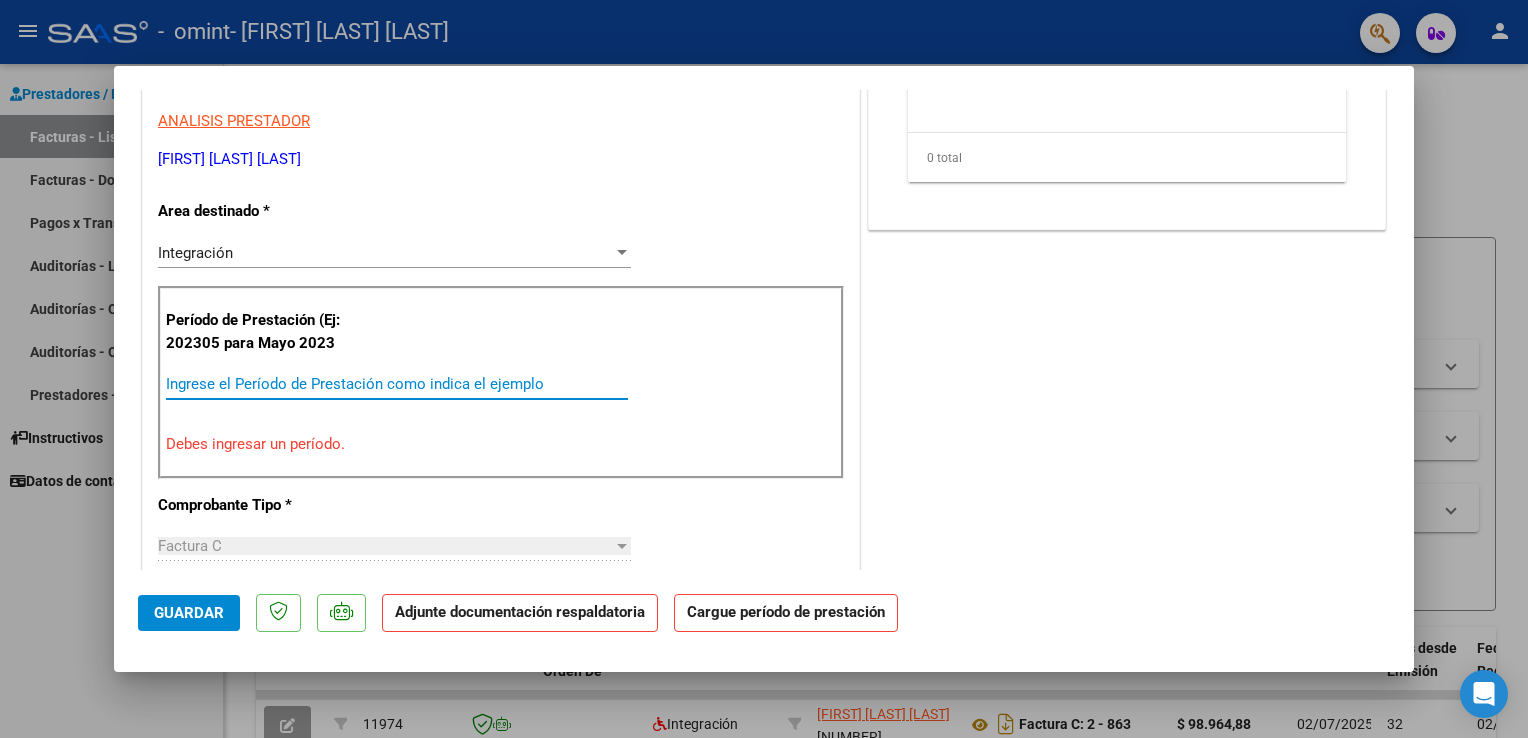 click on "Ingrese el Período de Prestación como indica el ejemplo" at bounding box center [397, 384] 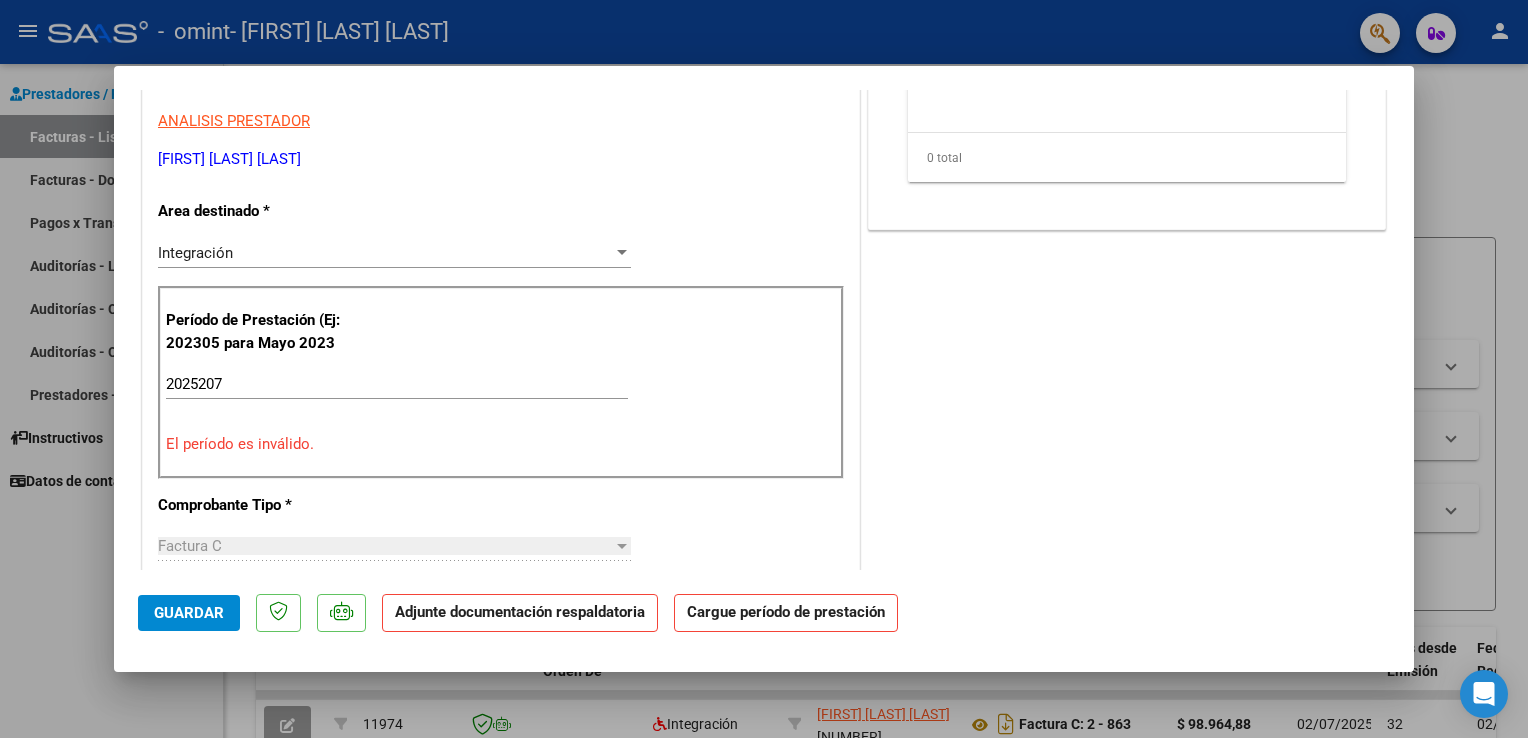 click on "COMENTARIOS Comentarios del Prestador / Gerenciador:   DOCUMENTACIÓN RESPALDATORIA  Agregar Documento ID Documento Usuario Subido Acción No data to display  0 total   1" at bounding box center [1127, 596] 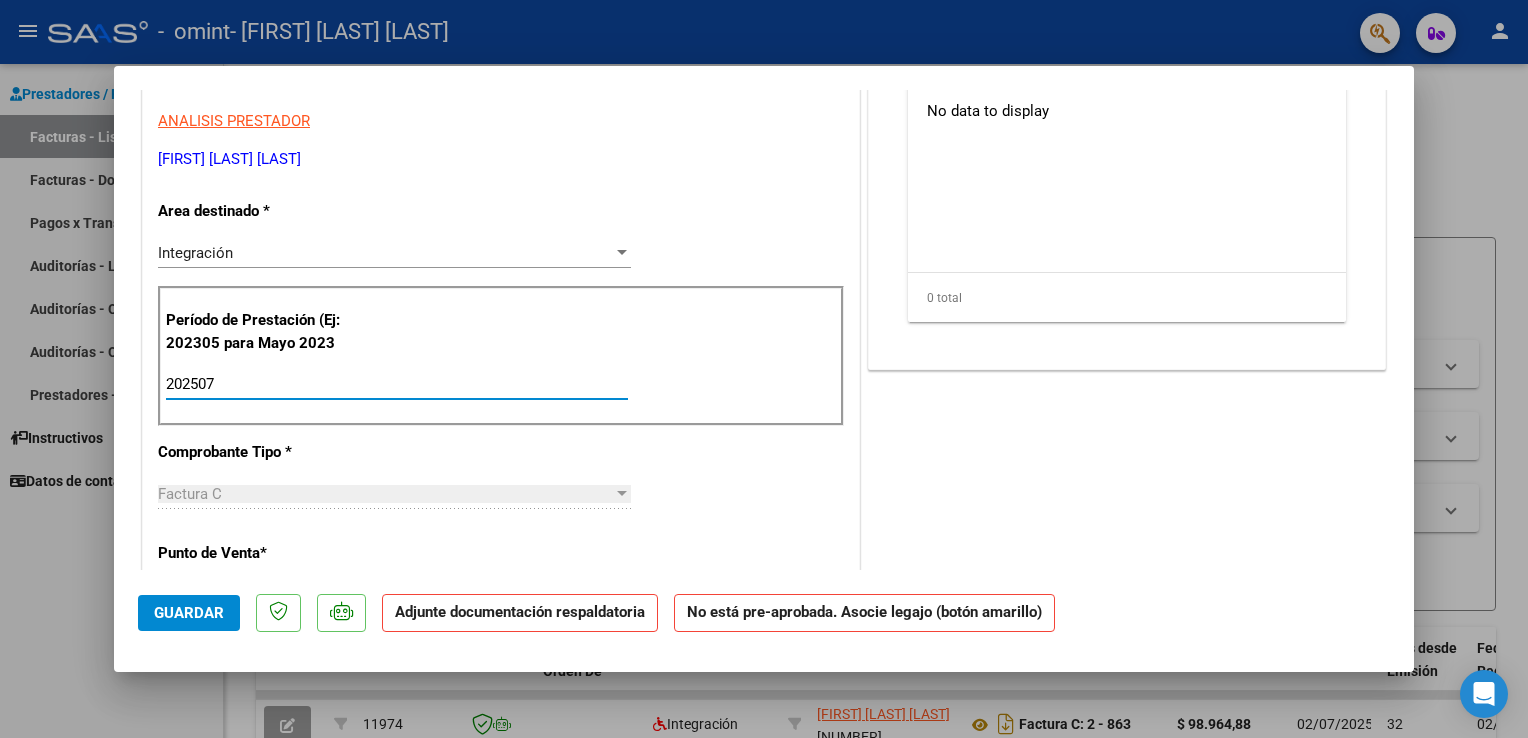 type on "202507" 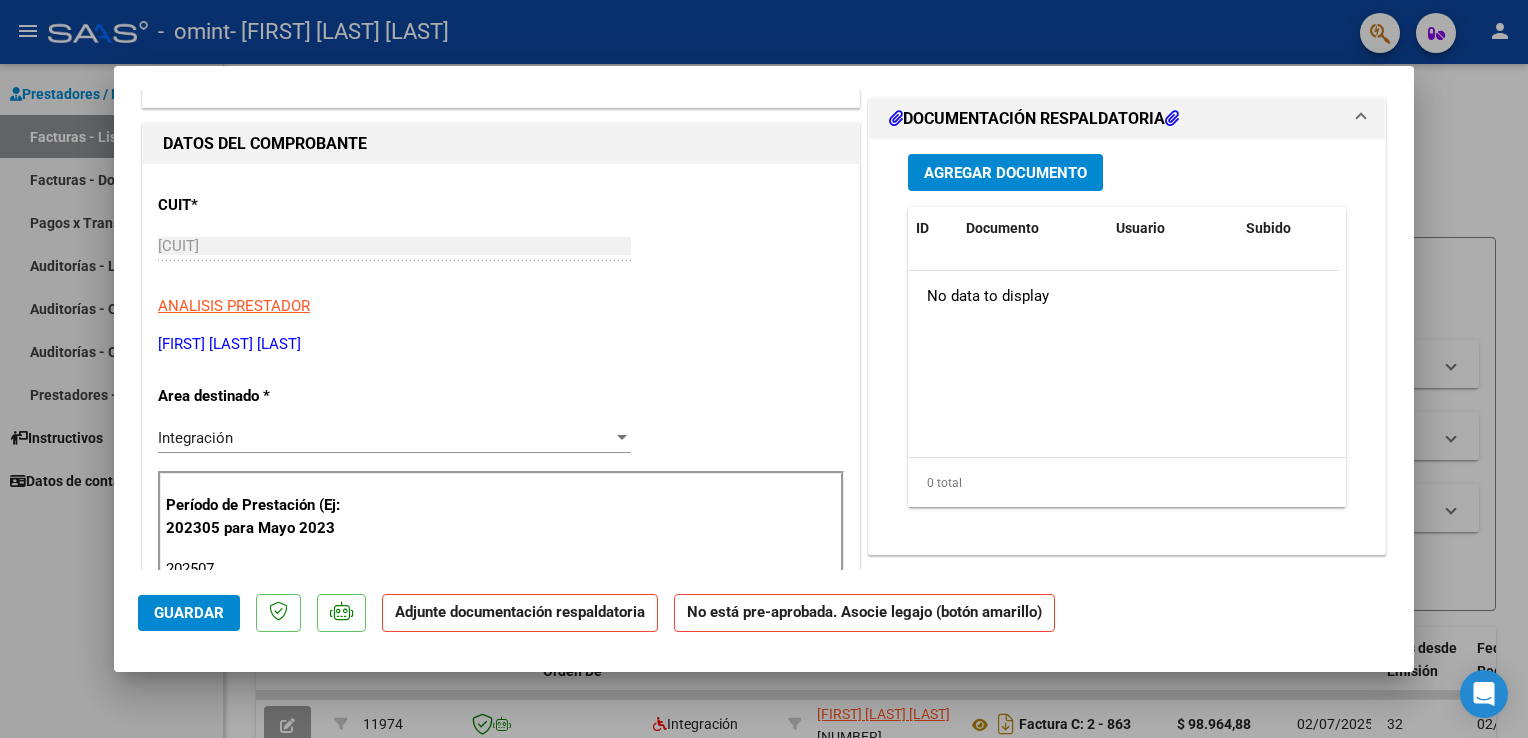 scroll, scrollTop: 0, scrollLeft: 0, axis: both 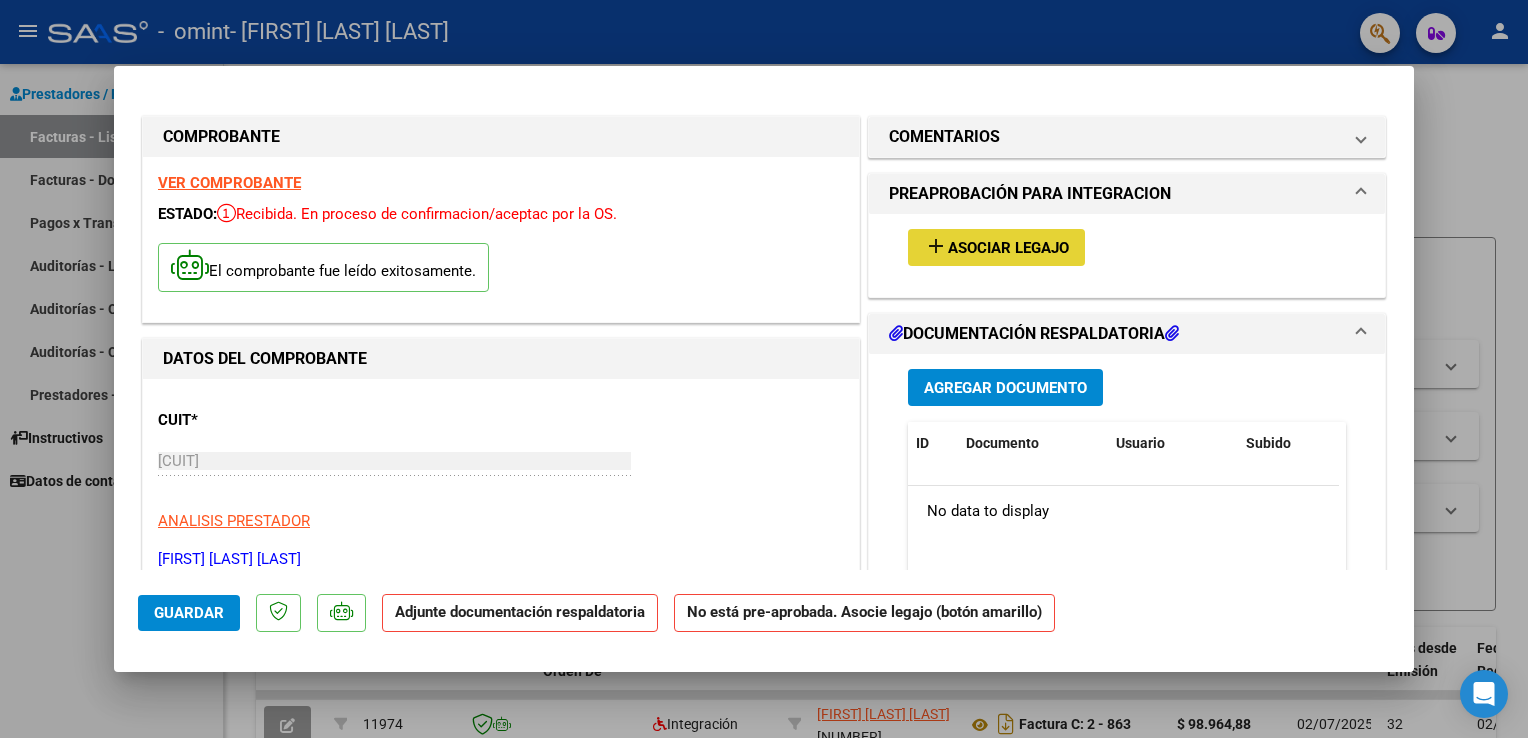 click on "Asociar Legajo" at bounding box center [1008, 248] 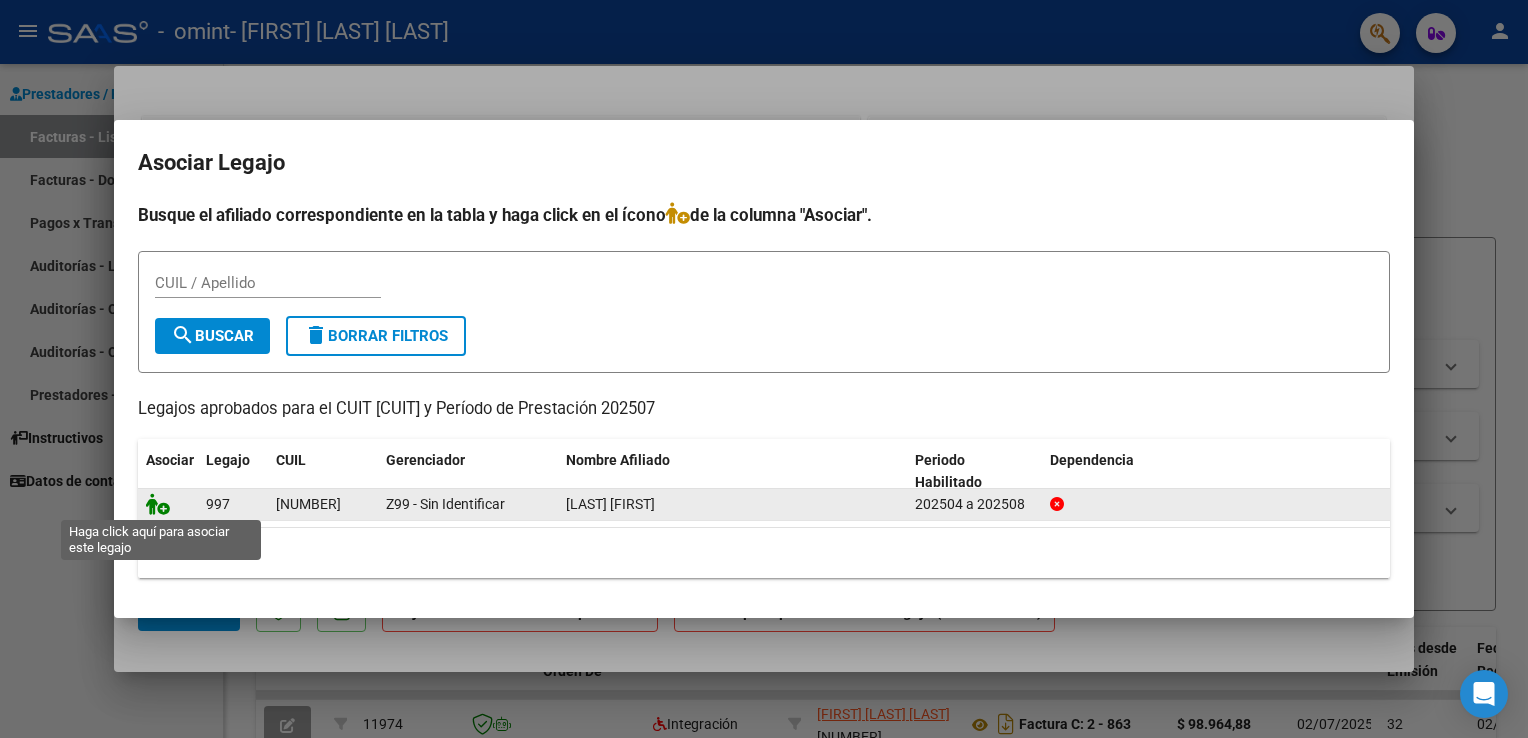 click 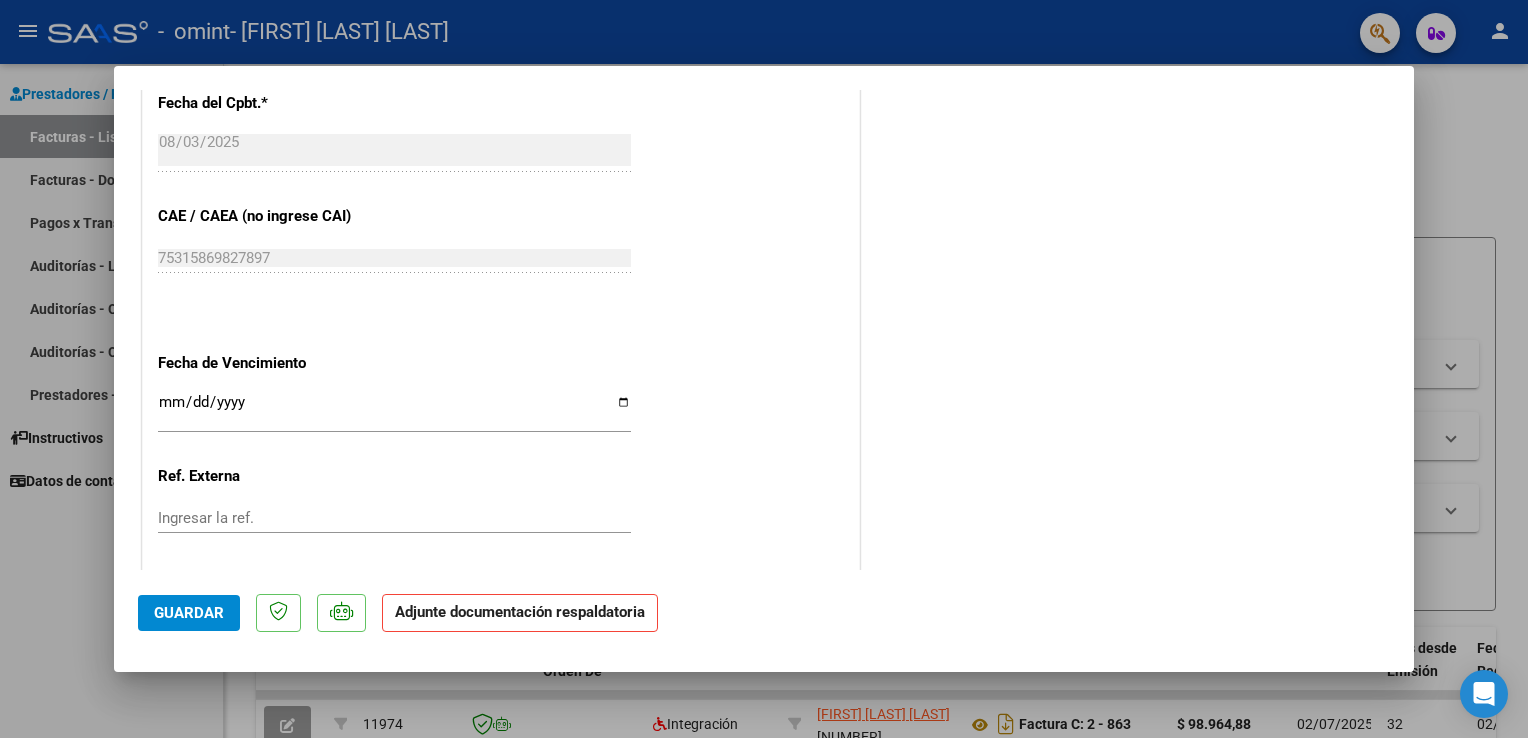 scroll, scrollTop: 1308, scrollLeft: 0, axis: vertical 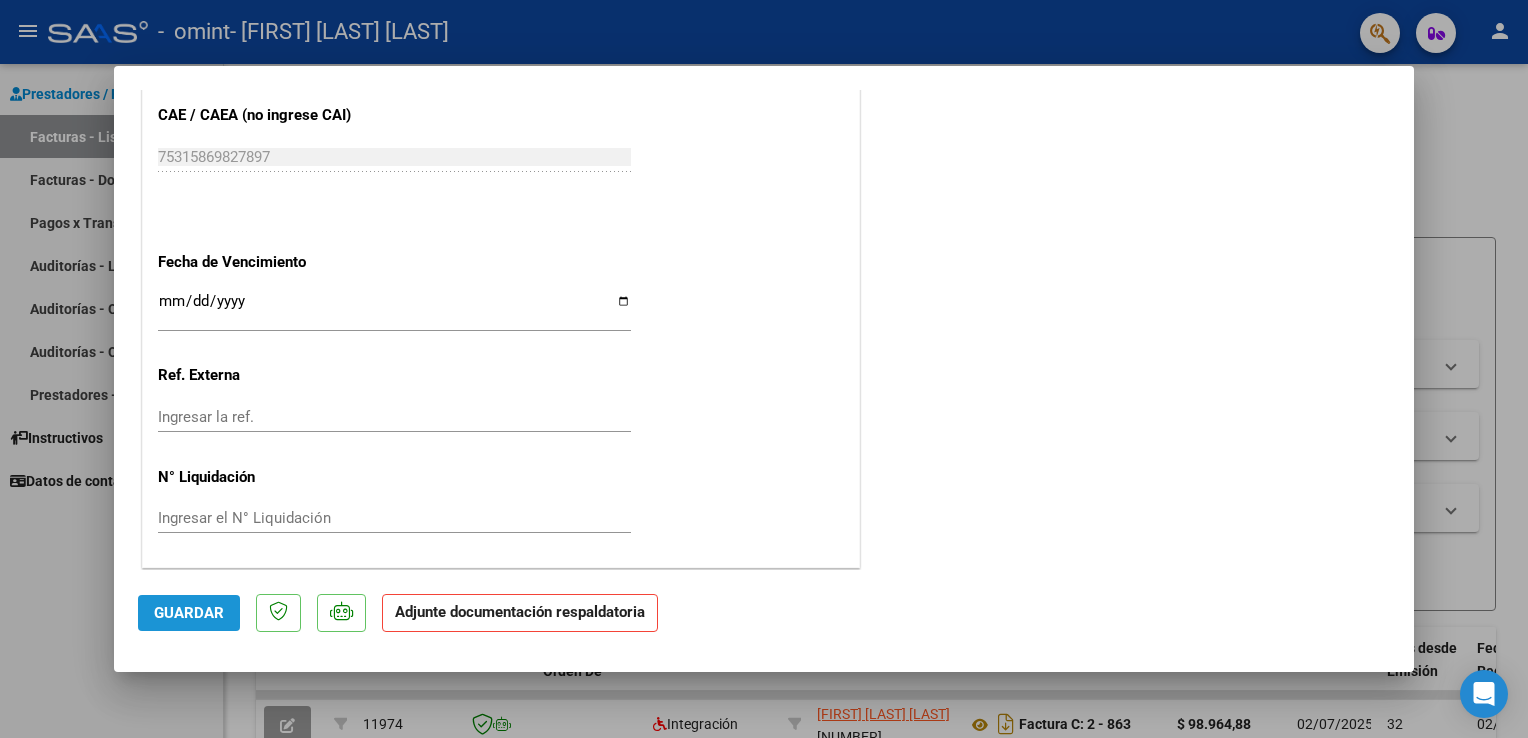 click on "Guardar" 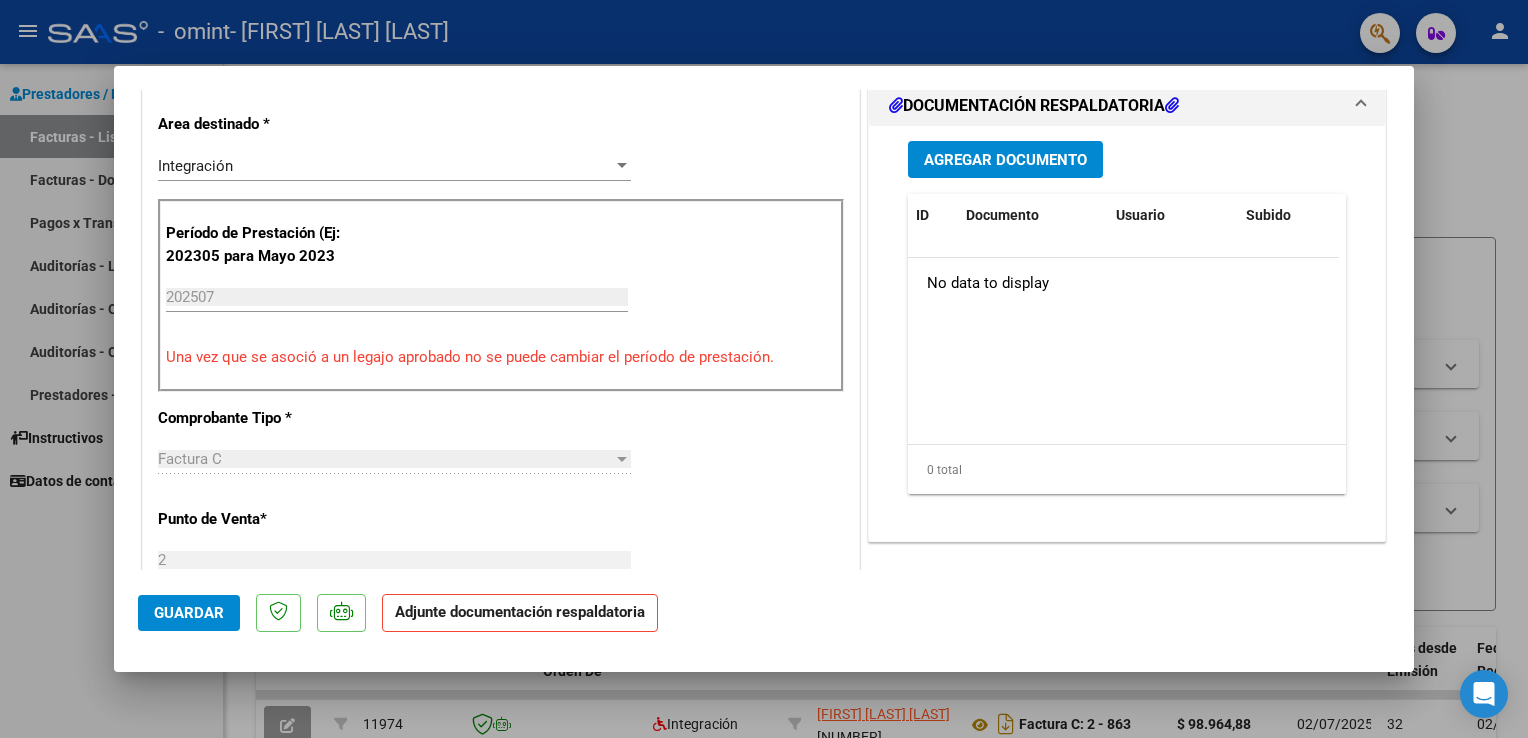 scroll, scrollTop: 490, scrollLeft: 0, axis: vertical 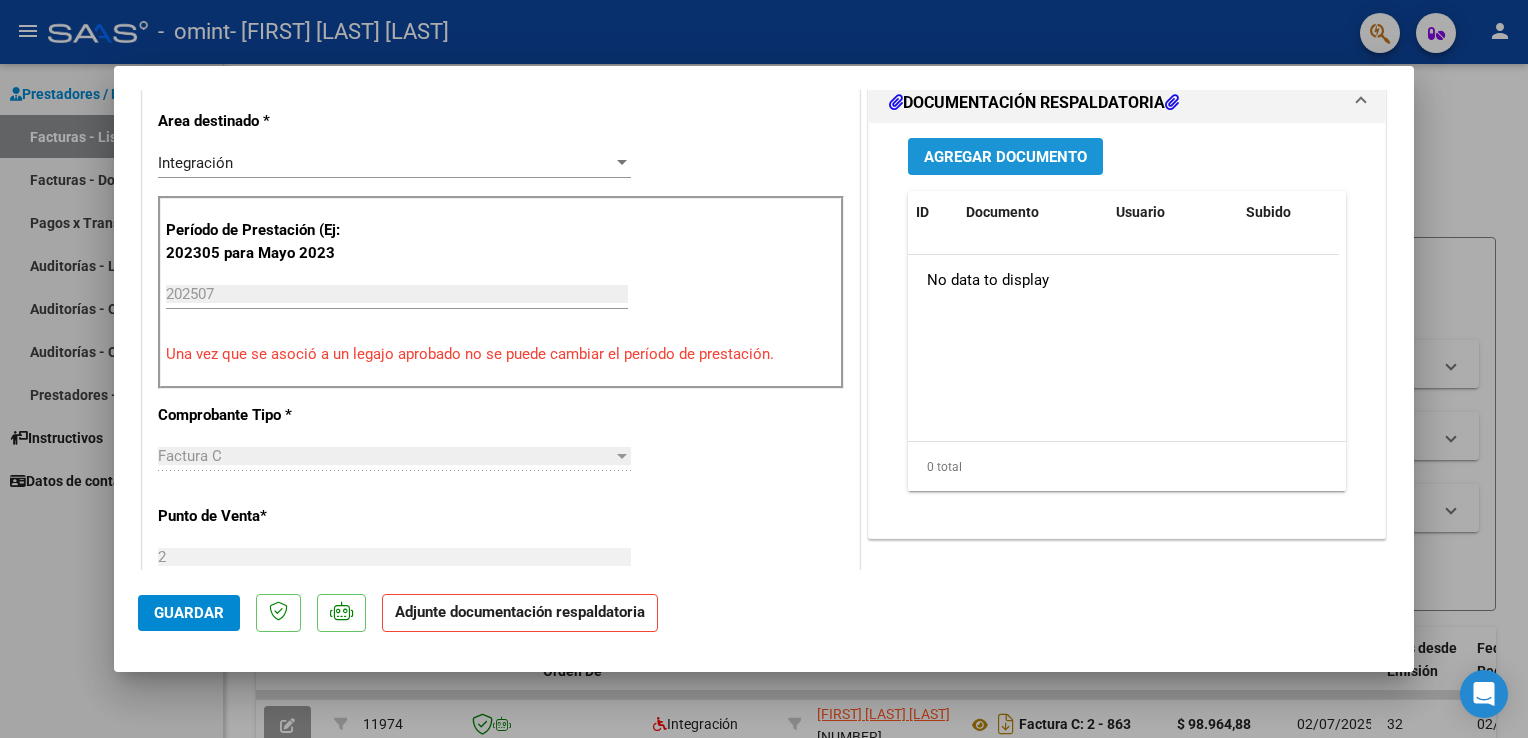 click on "Agregar Documento" at bounding box center [1005, 157] 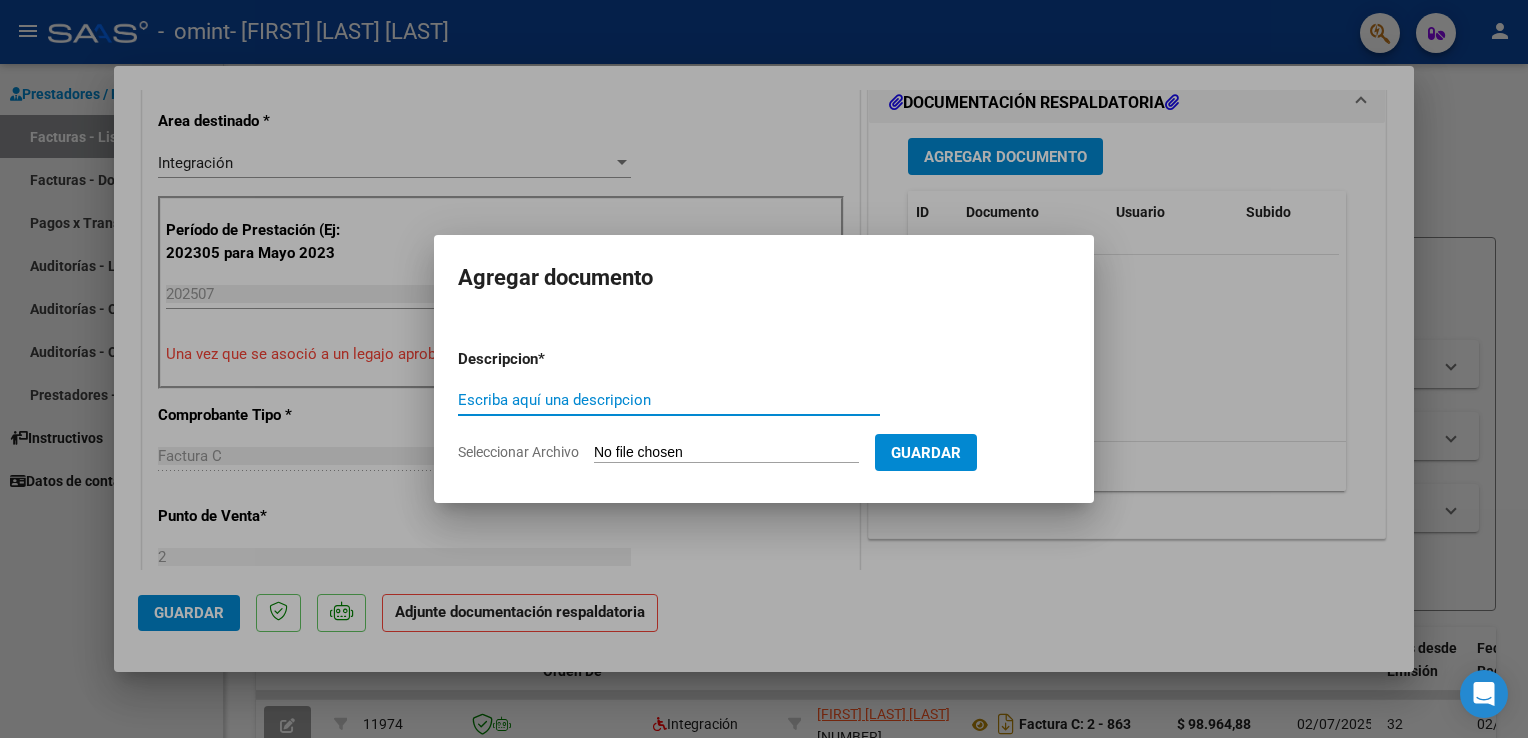 click on "Escriba aquí una descripcion" at bounding box center (669, 400) 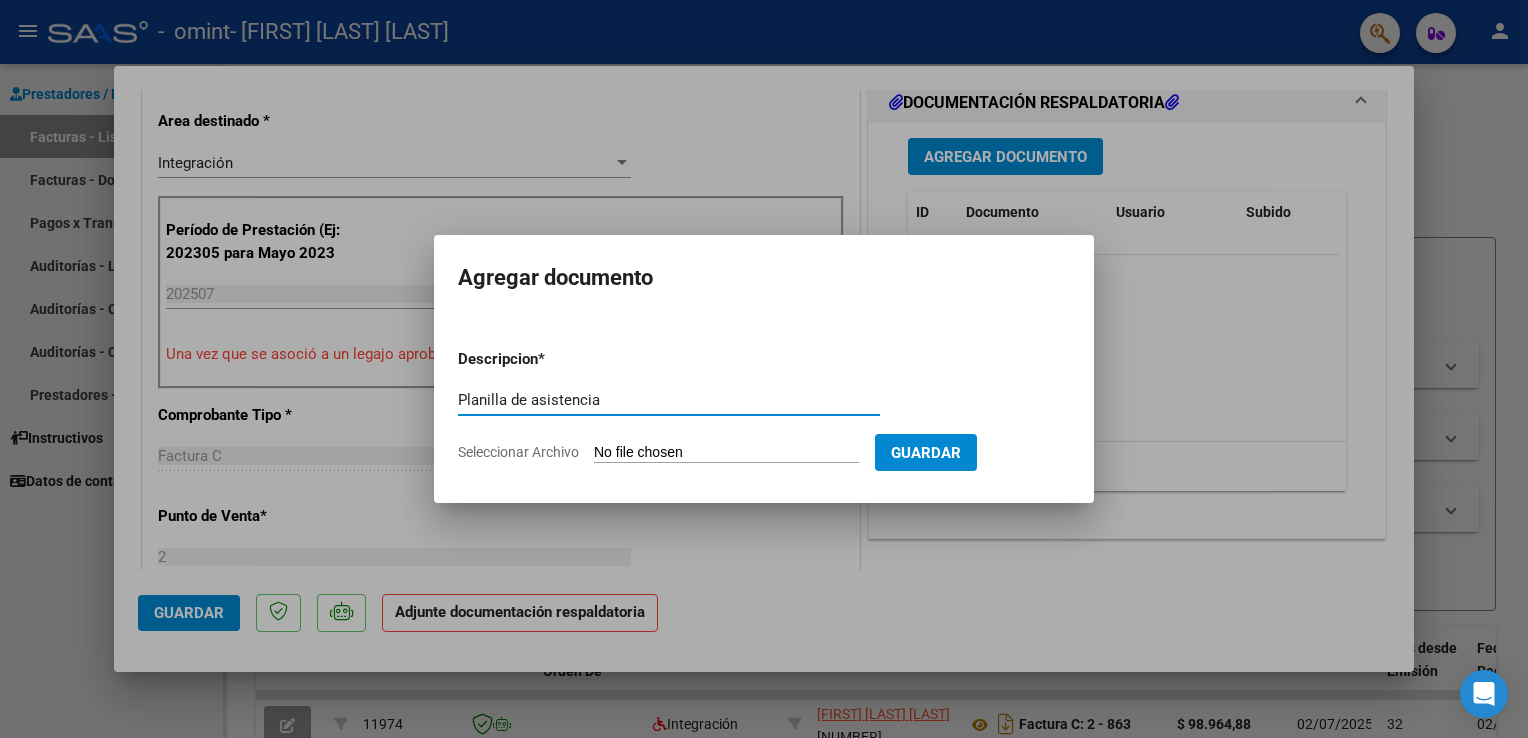 type on "Planilla de asistencia" 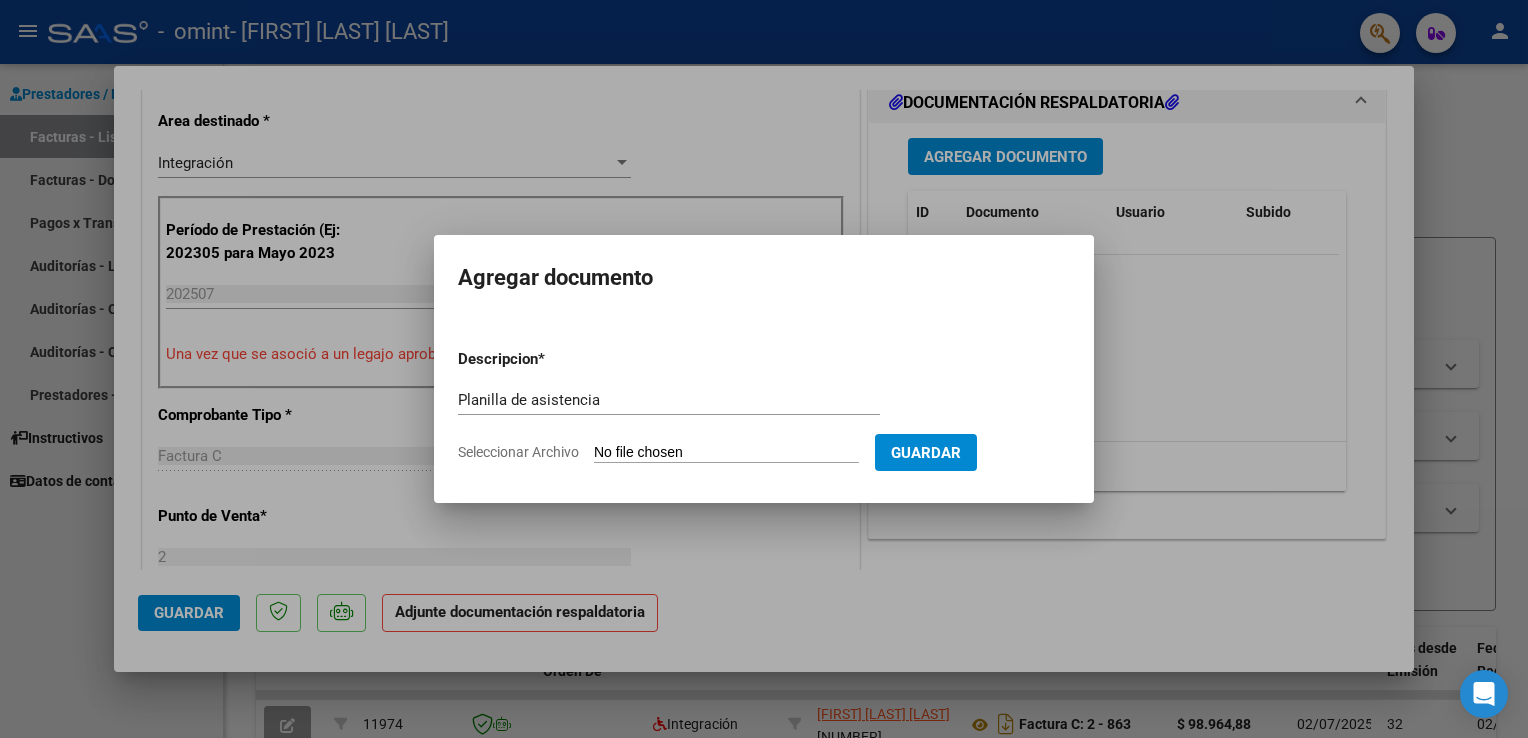 type on "C:\fakepath\[FIRST] [LAST] .pdf" 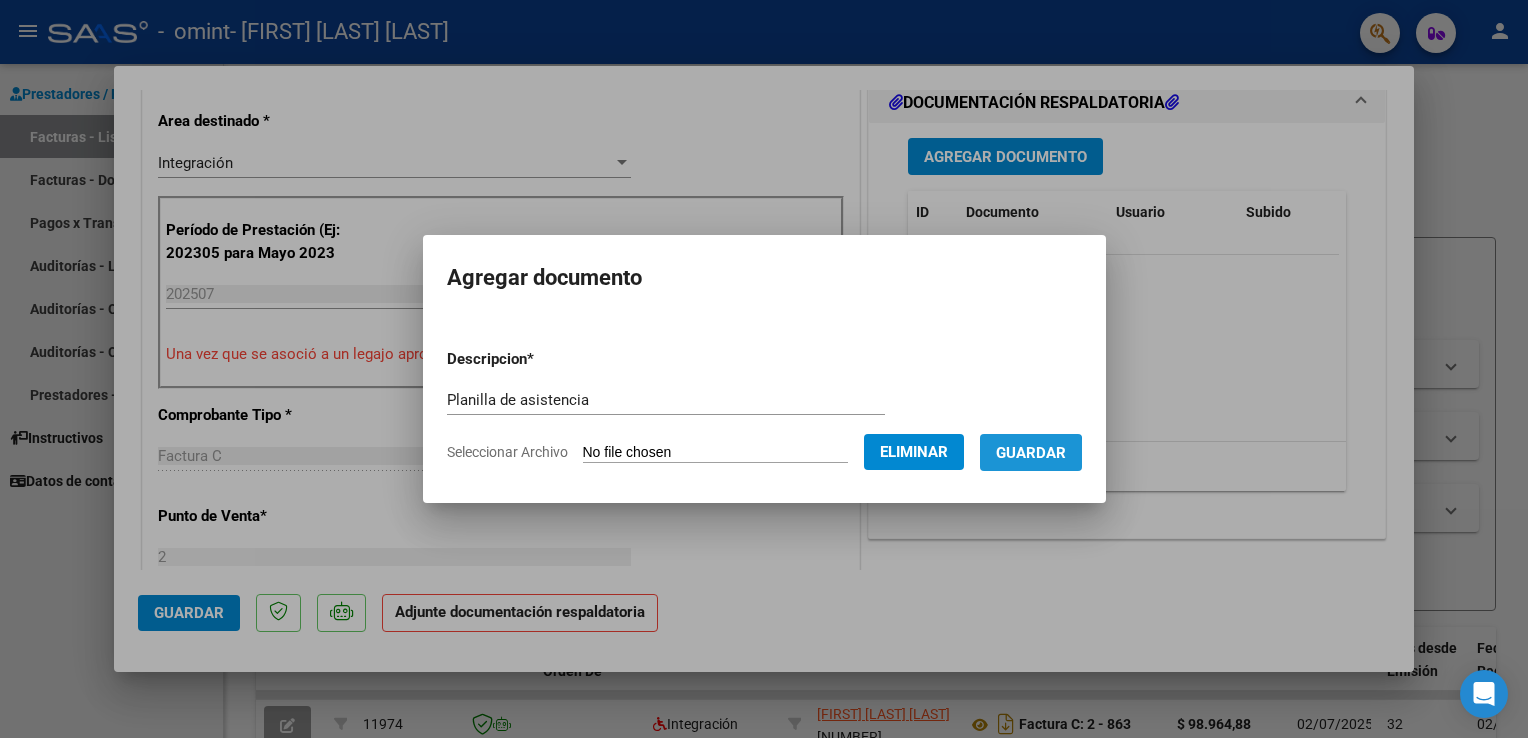 click on "Guardar" at bounding box center (1031, 453) 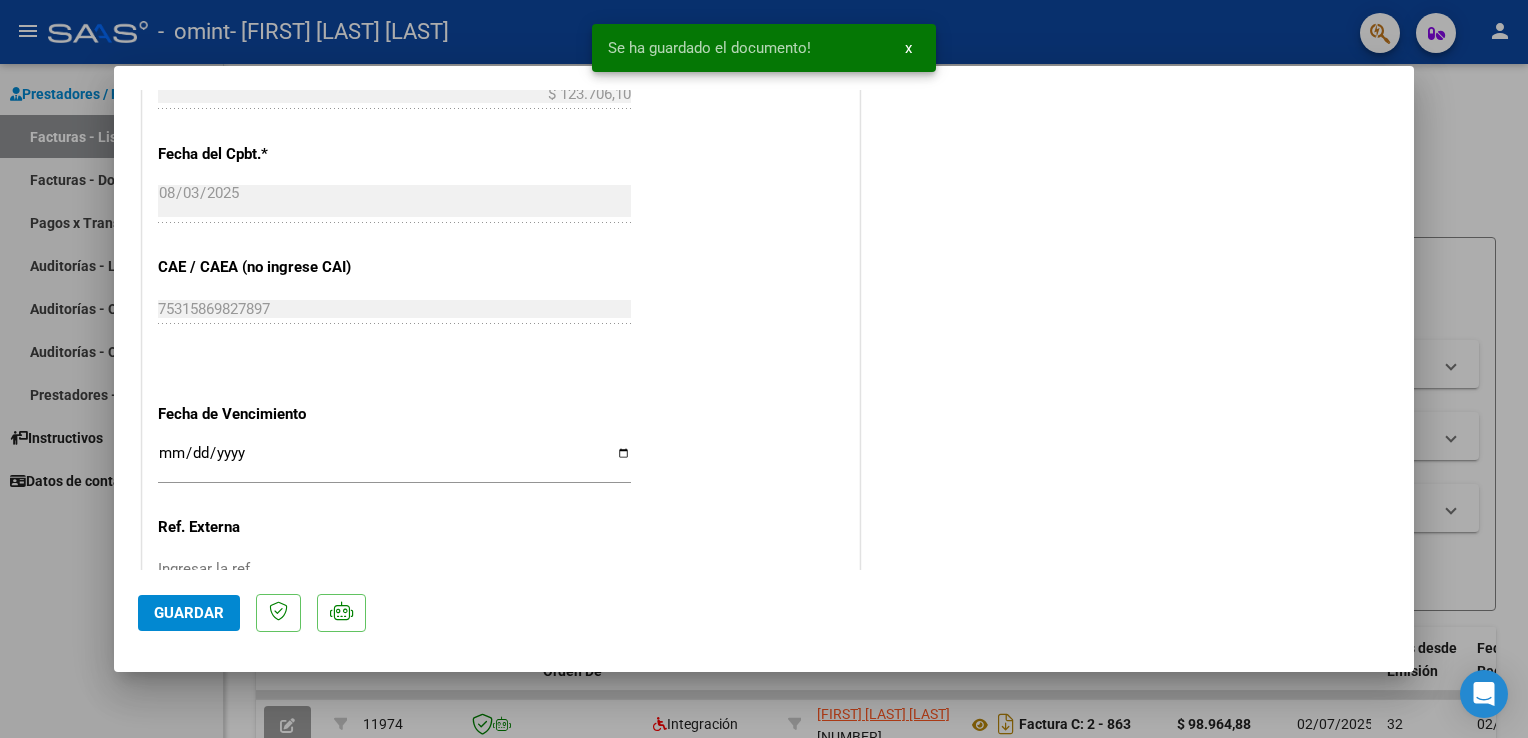 scroll, scrollTop: 1308, scrollLeft: 0, axis: vertical 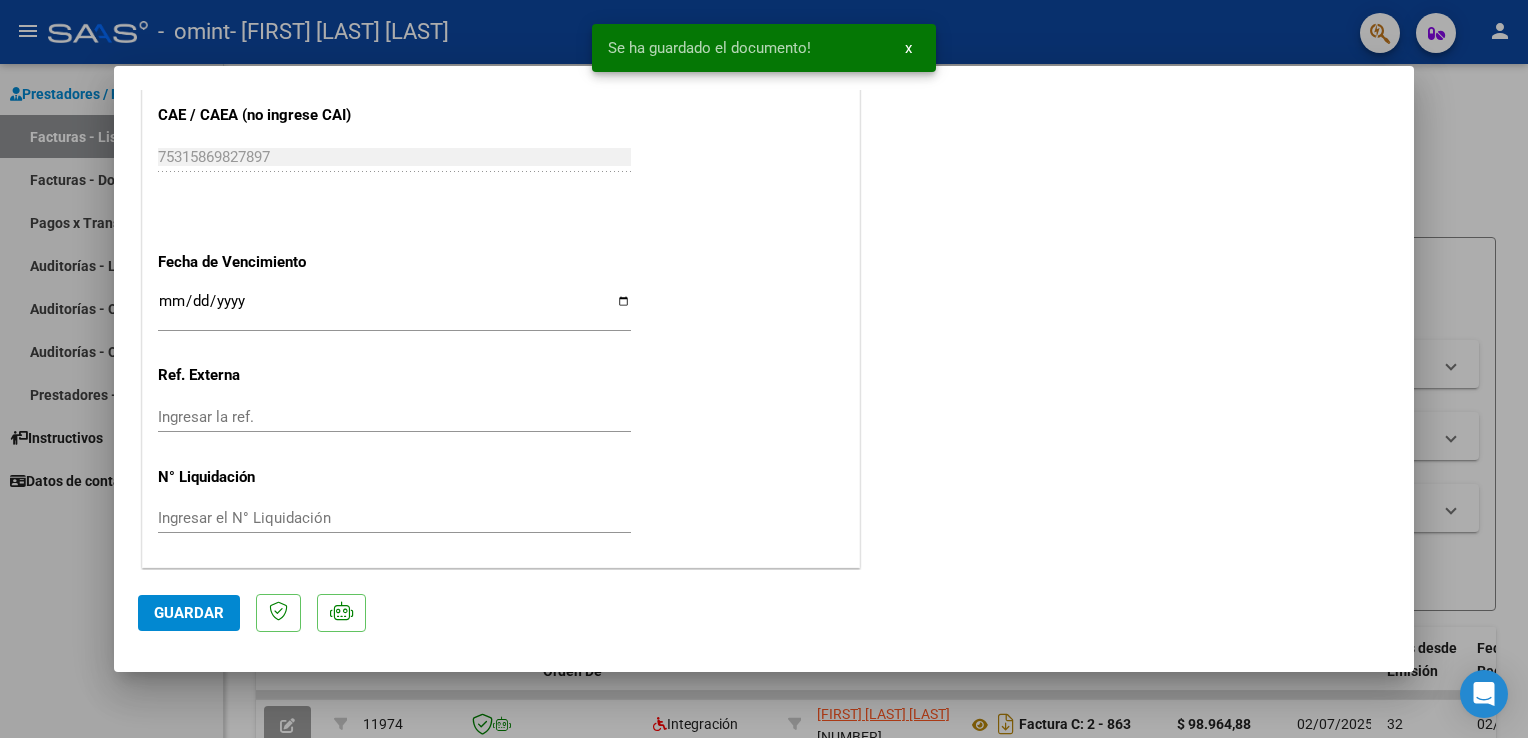 click on "Guardar" 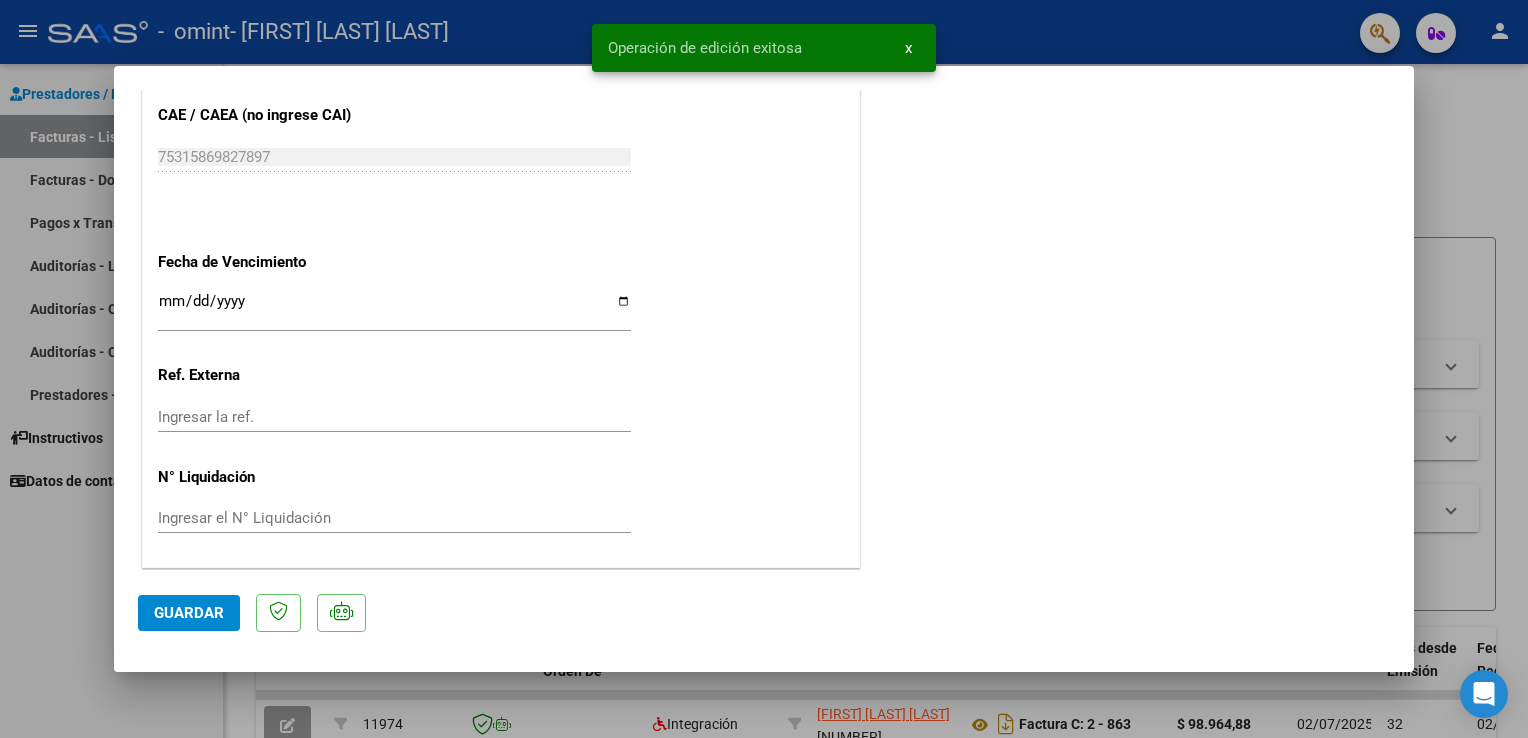 type 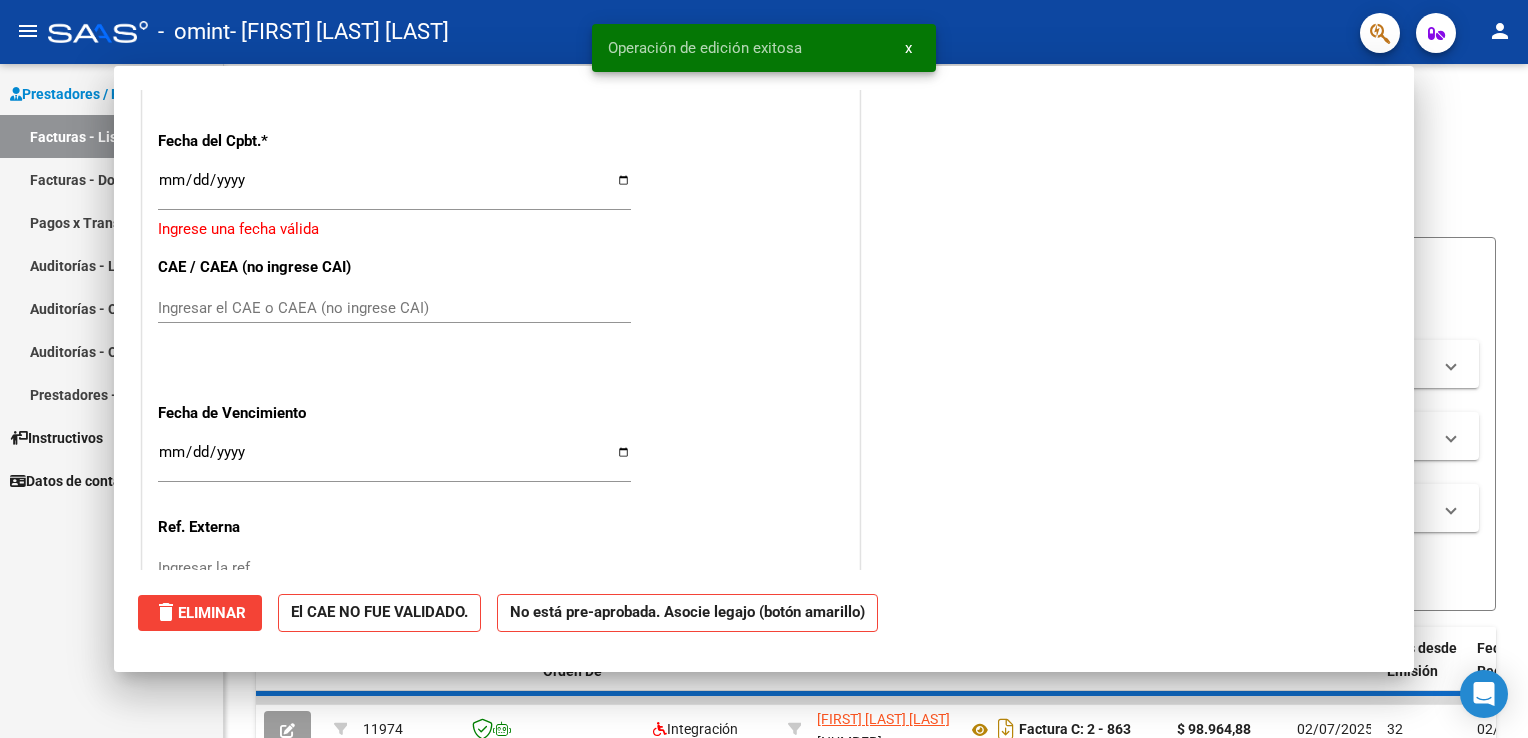 scroll, scrollTop: 1459, scrollLeft: 0, axis: vertical 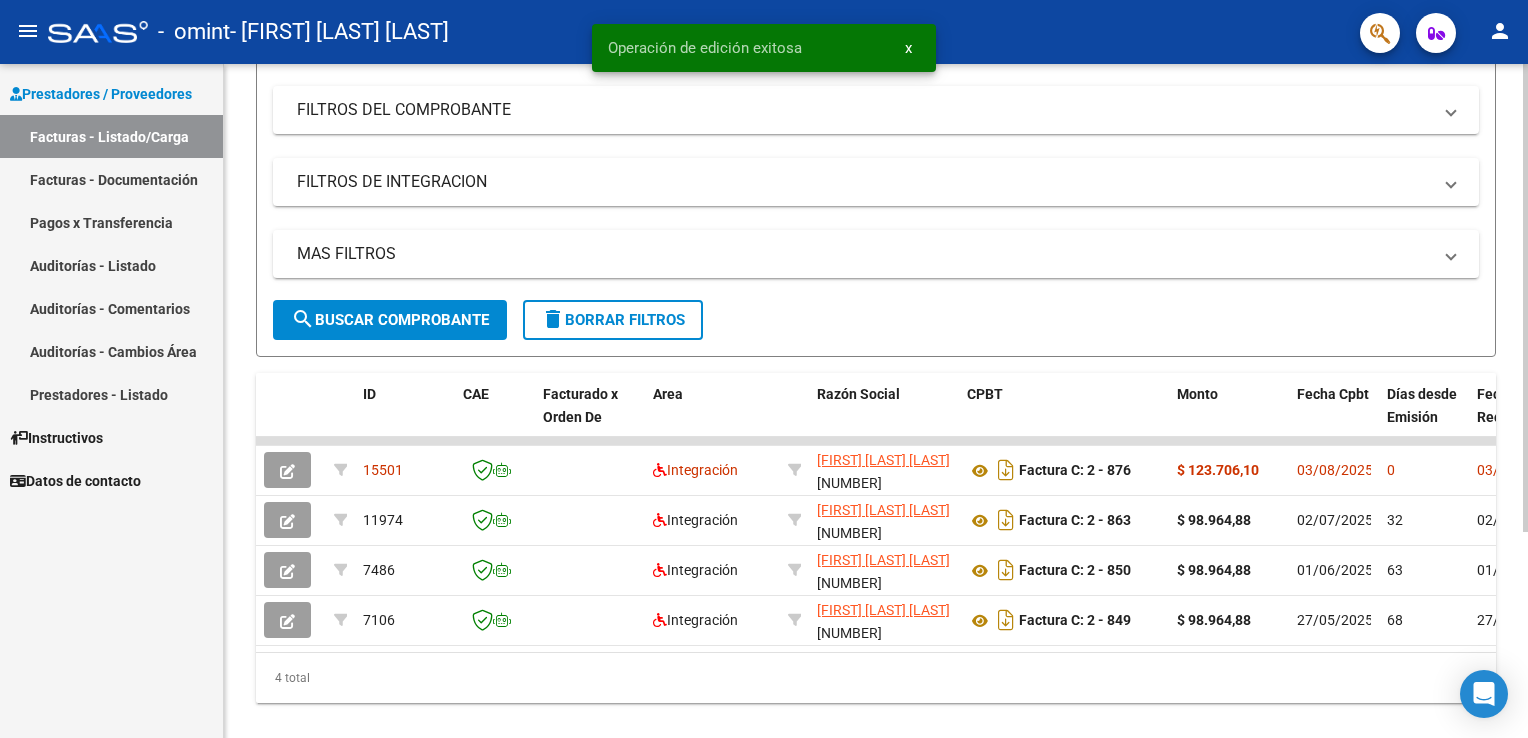 click on "menu -   omint   - [FIRST] [LAST] [LAST] person    Prestadores / Proveedores Facturas - Listado/Carga Facturas - Documentación Pagos x Transferencia Auditorías - Listado Auditorías - Comentarios Auditorías - Cambios Área Prestadores - Listado    Instructivos    Datos de contacto  Video tutorial   PRESTADORES -> Listado de CPBTs Emitidos por Prestadores / Proveedores (alt+q)   Cargar Comprobante
cloud_download  CSV  cloud_download  EXCEL  cloud_download  Estandar   Descarga Masiva
Filtros Id Area Area Todos Confirmado   Mostrar totalizadores   FILTROS DEL COMPROBANTE  Comprobante Tipo Comprobante Tipo Start date – End date Fec. Comprobante Desde / Hasta Días Emisión Desde(cant. días) Días Emisión Hasta(cant. días) CUIT / Razón Social Pto. Venta Nro. Comprobante Código SSS CAE Válido CAE Válido Todos Cargado Módulo Hosp. Todos Tiene facturacion Apócrifa Hospital Refes  FILTROS DE INTEGRACION  Período De Prestación Campos del Archivo de Rendición Devuelto x SSS (dr_envio)" at bounding box center [764, 369] 